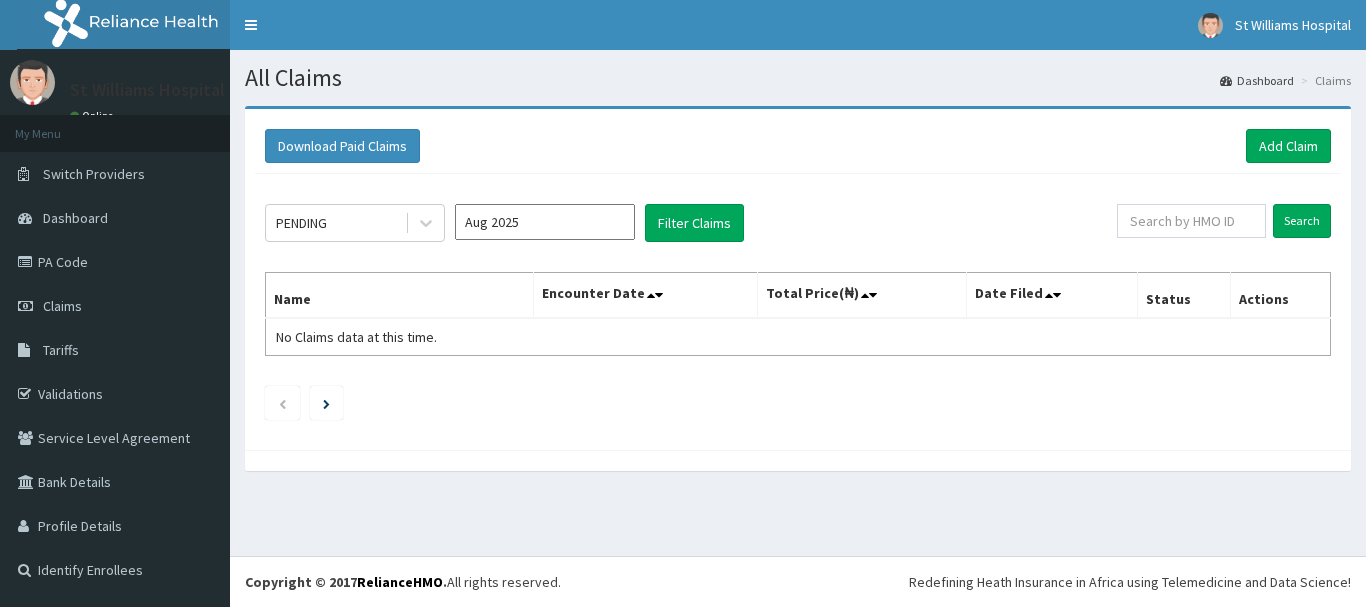 scroll, scrollTop: 0, scrollLeft: 0, axis: both 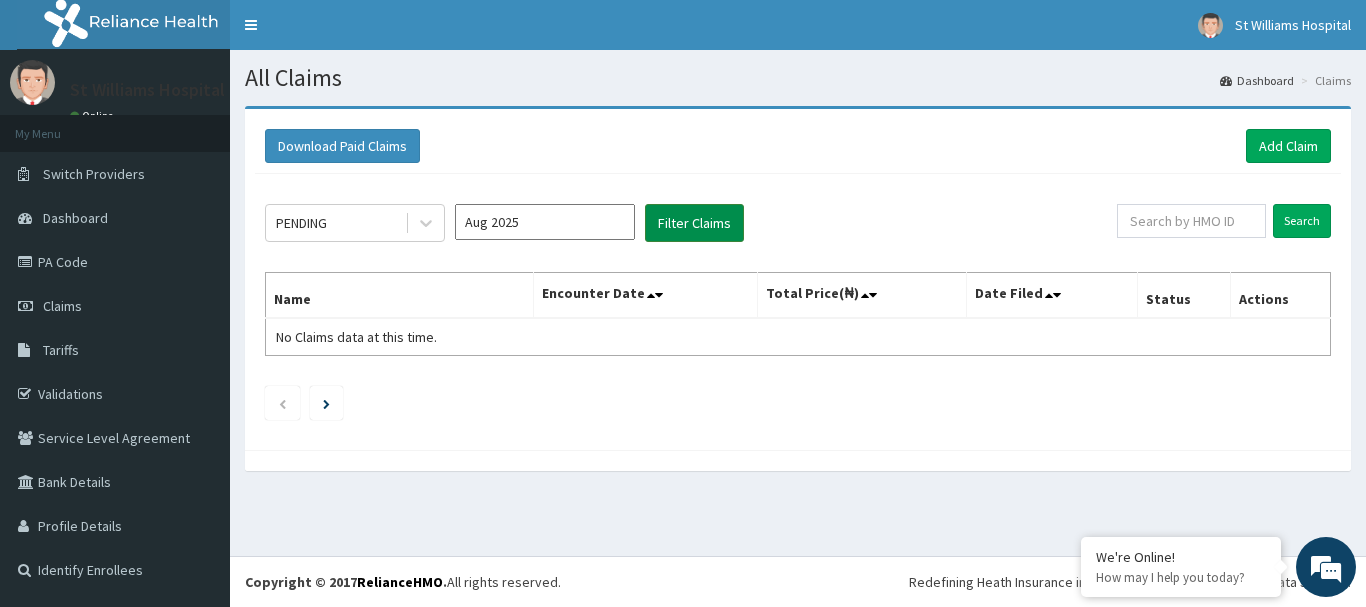 click on "Filter Claims" at bounding box center (694, 223) 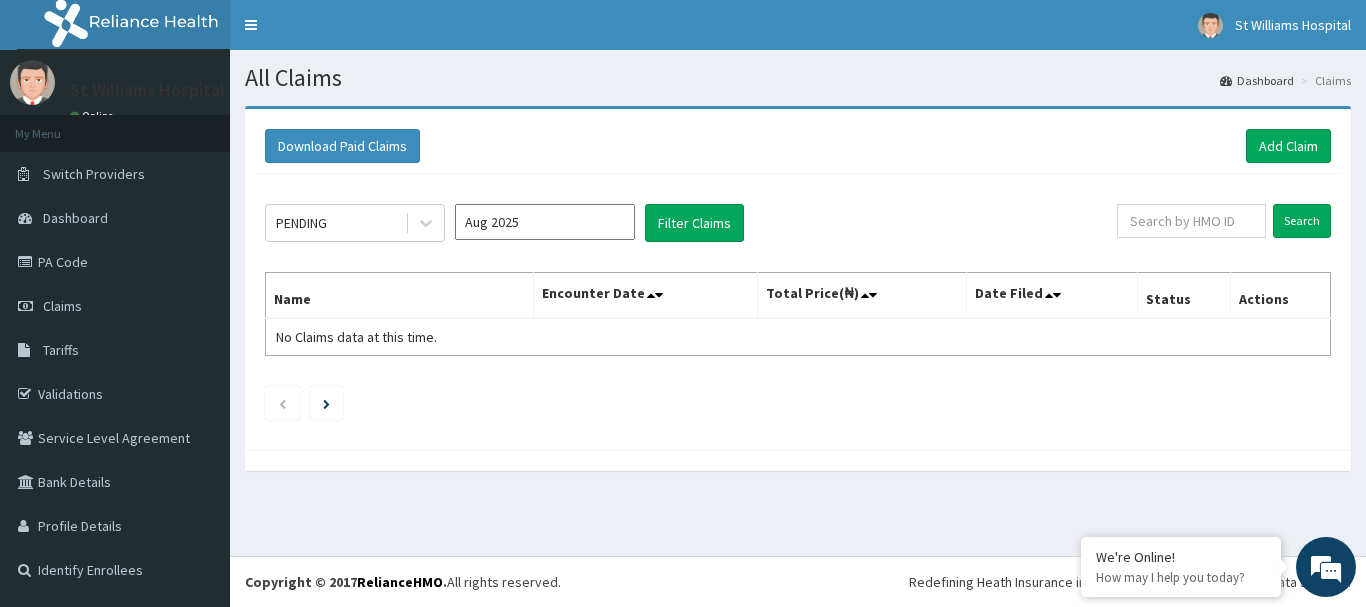 click on "Download Paid Claims Add Claim × Note you can only download claims within a maximum of 1 year and the dates will auto-adjust when you select range that is greater than 1 year From 02-05-2025 To 02-08-2025 Close Download PENDING Aug 2025 Filter Claims Search Name Encounter Date Total Price(₦) Date Filed Status Actions No Claims data at this time." at bounding box center (798, 279) 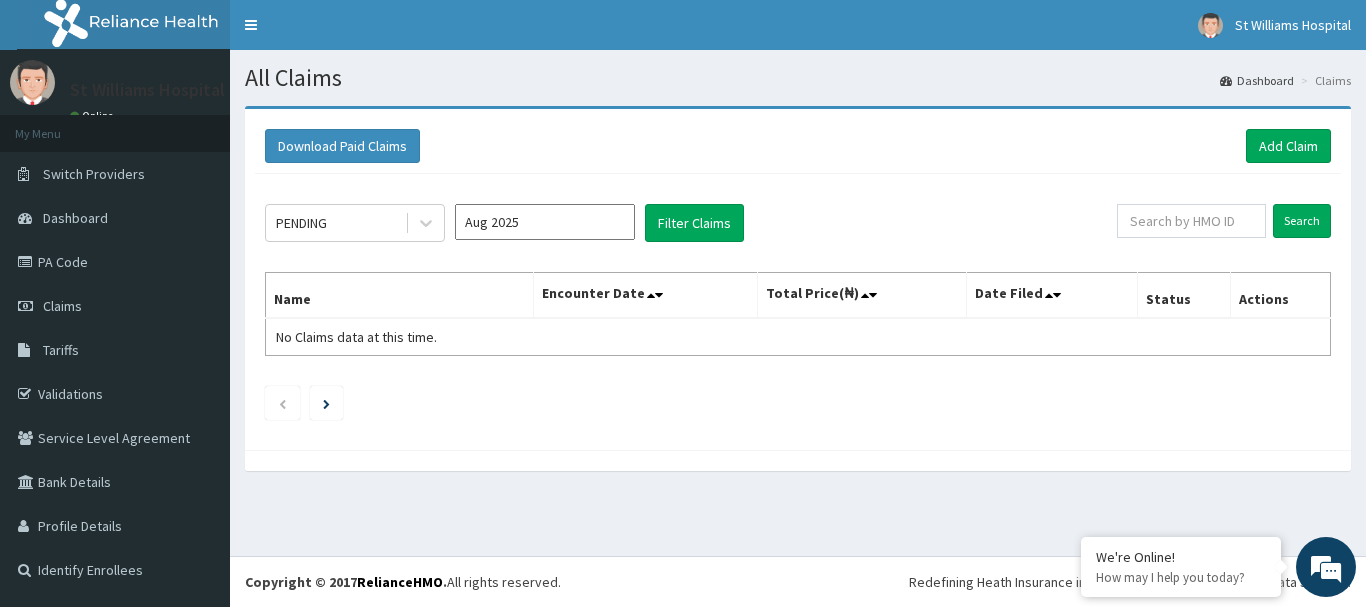 click at bounding box center [798, 460] 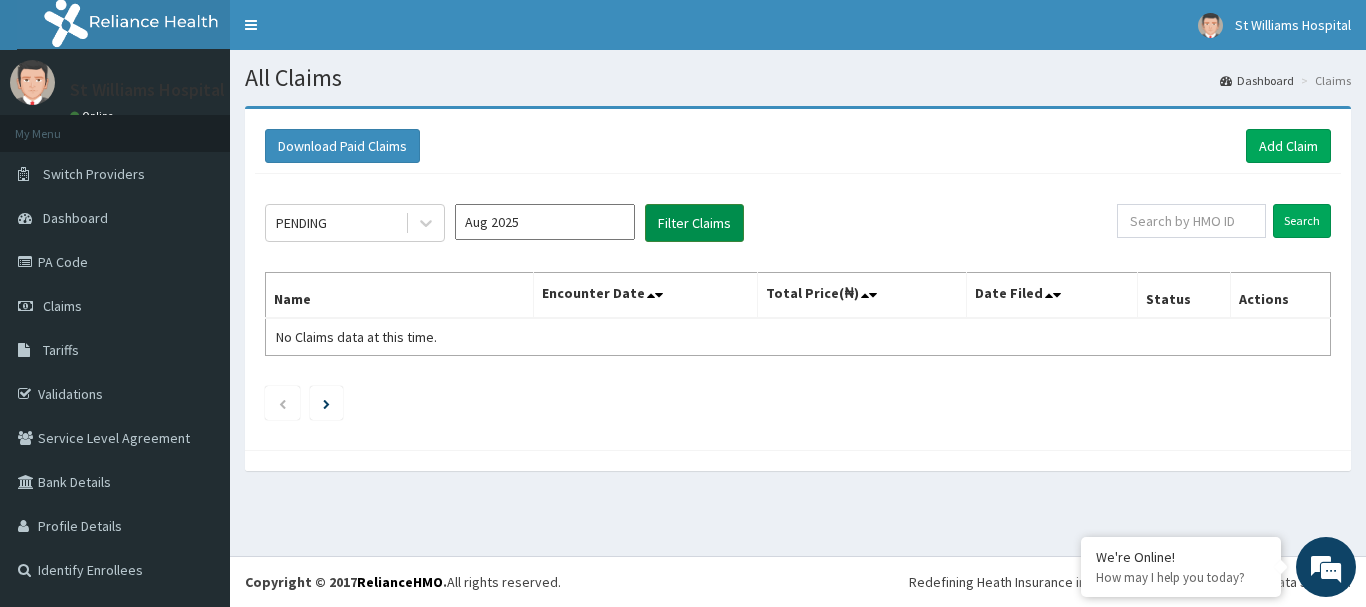 click on "Filter Claims" at bounding box center [694, 223] 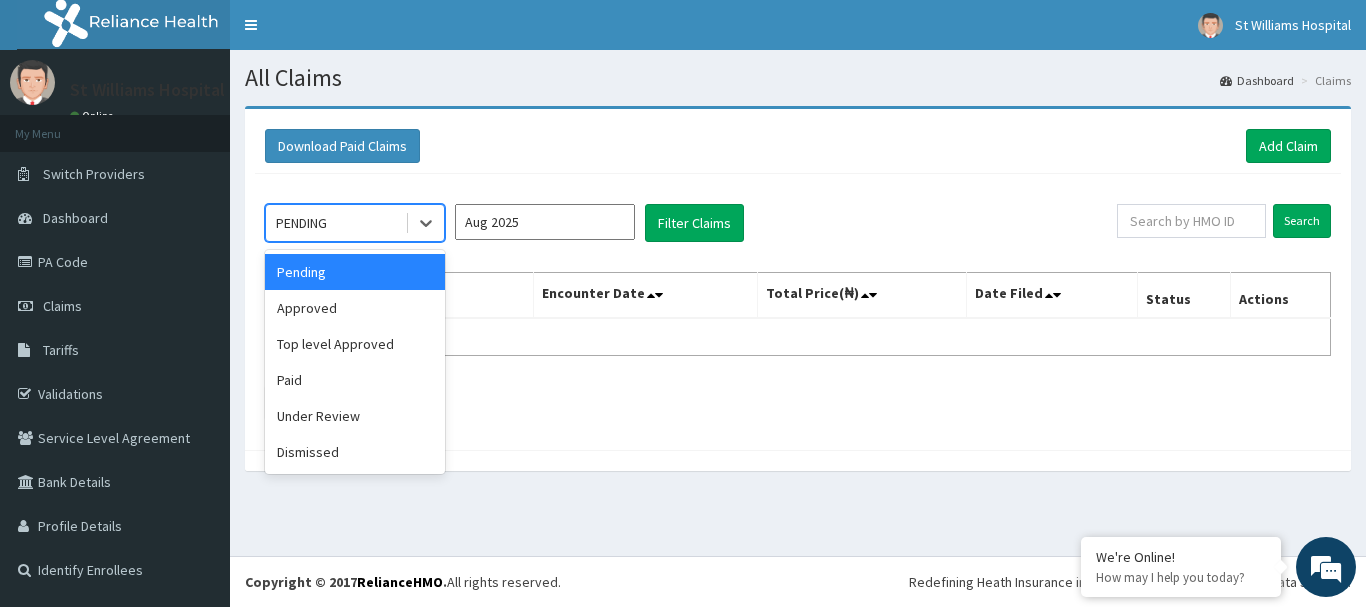 click on "PENDING" at bounding box center (335, 223) 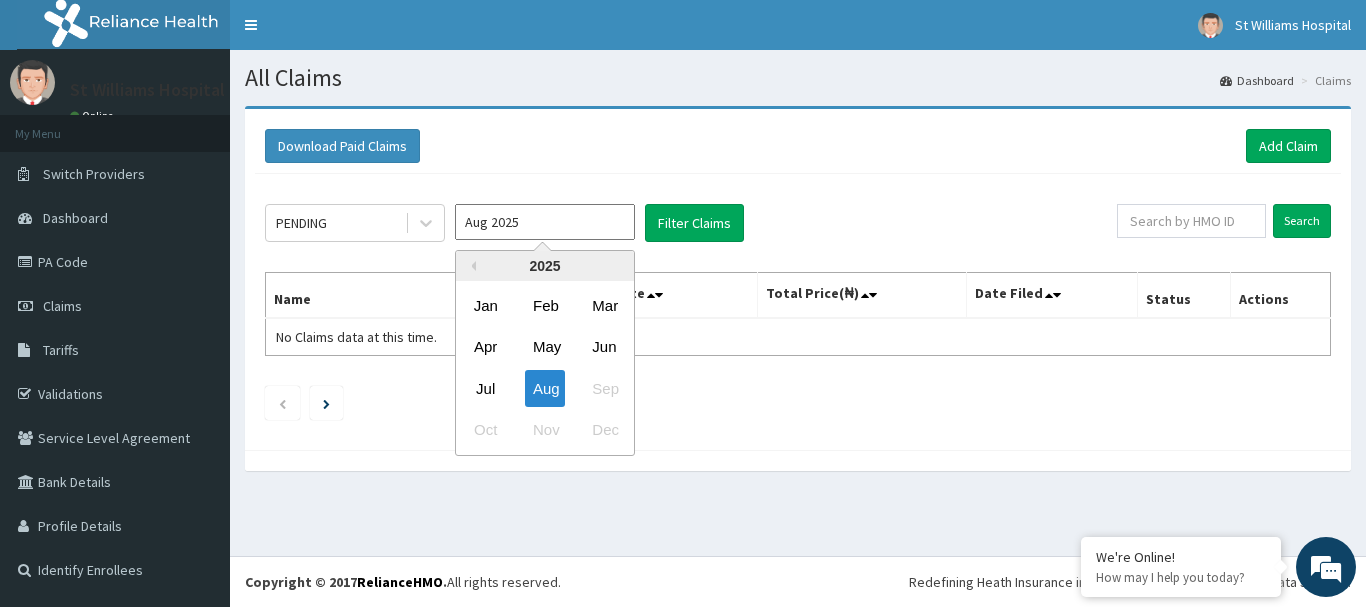 click on "Aug 2025" at bounding box center [545, 222] 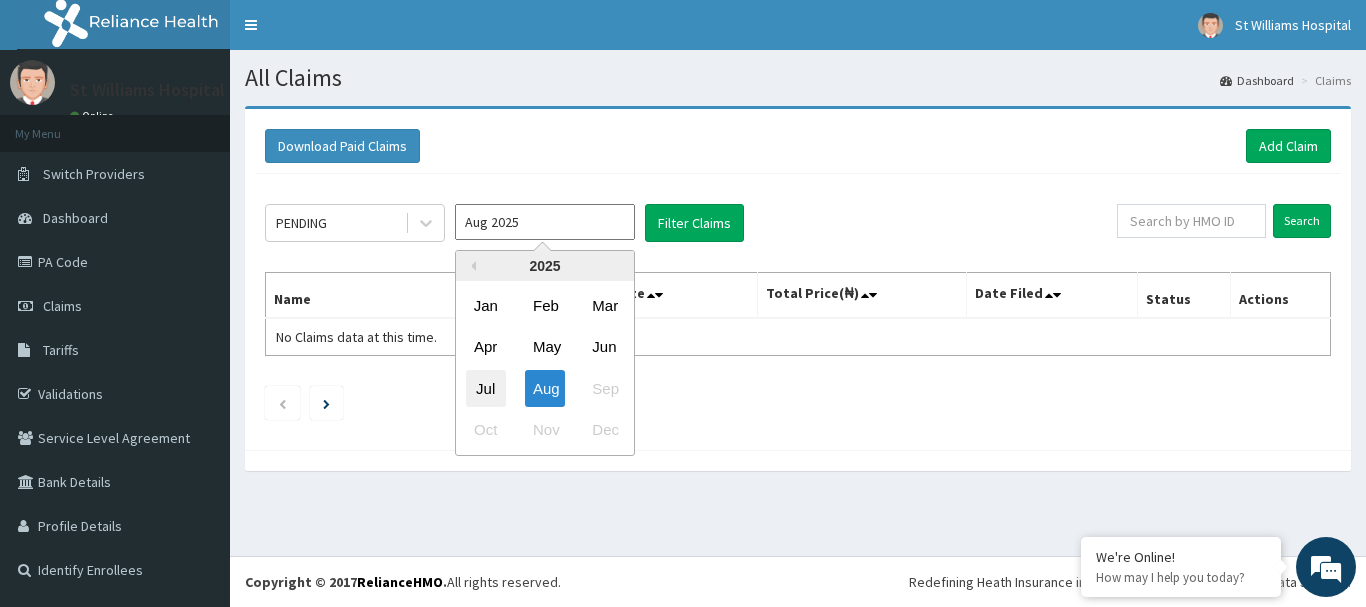 click on "Jul" at bounding box center [486, 388] 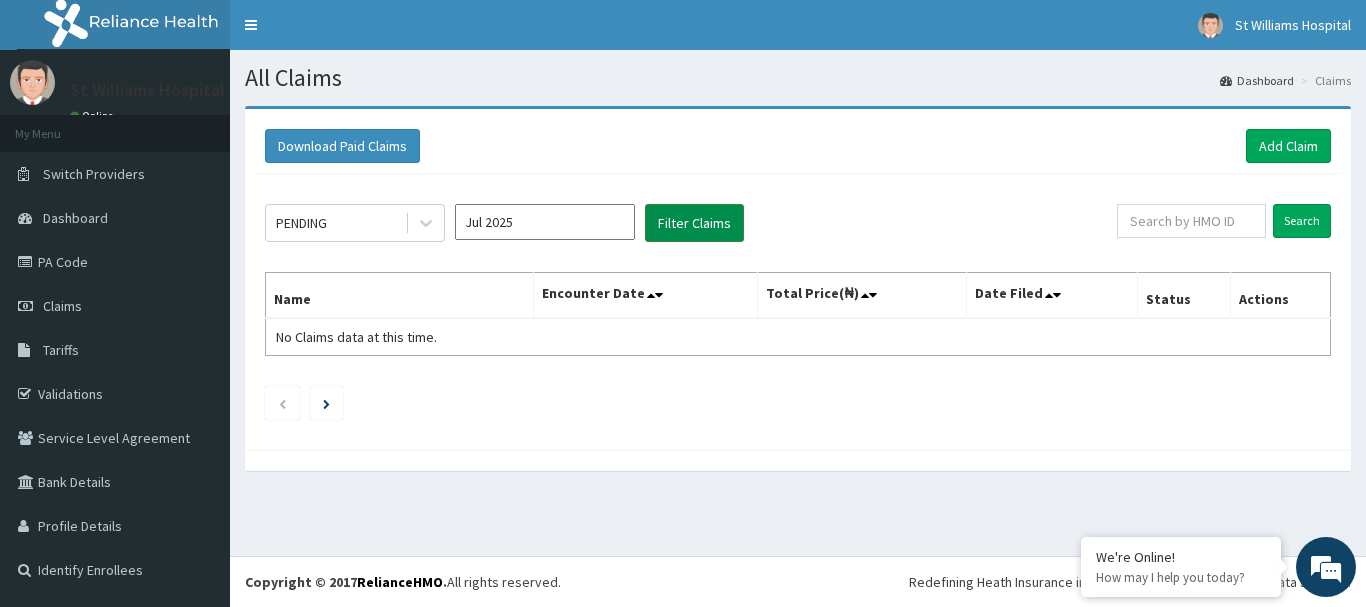 click on "Filter Claims" at bounding box center (694, 223) 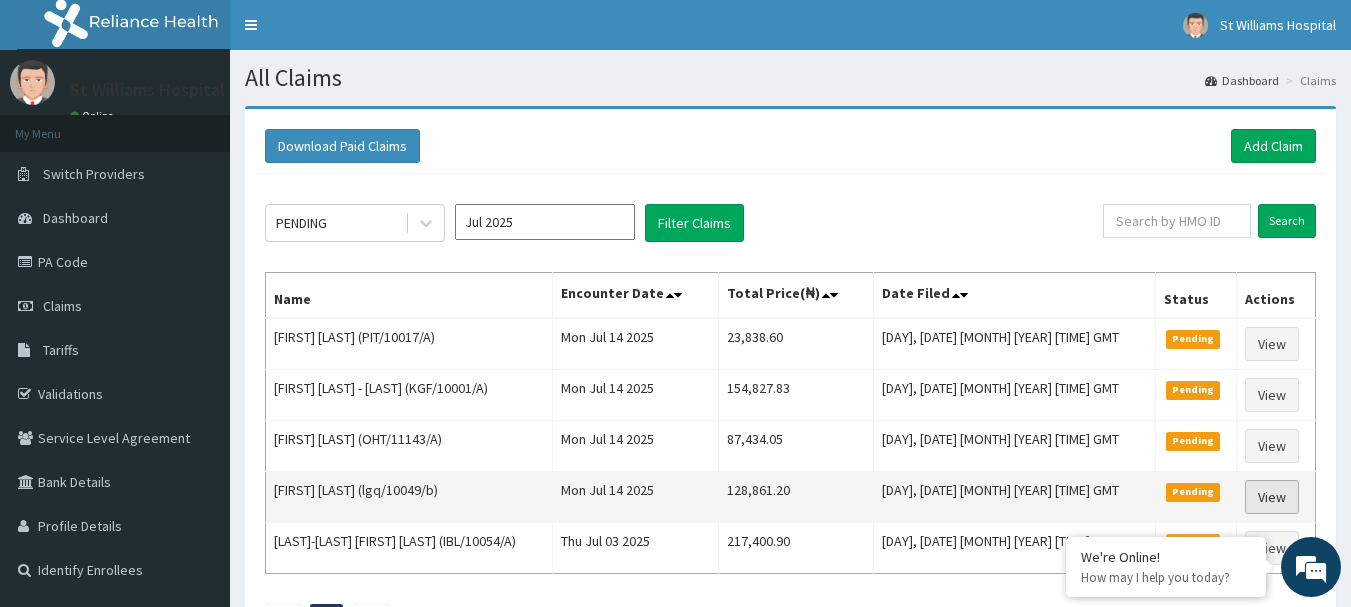 click on "View" at bounding box center [1272, 497] 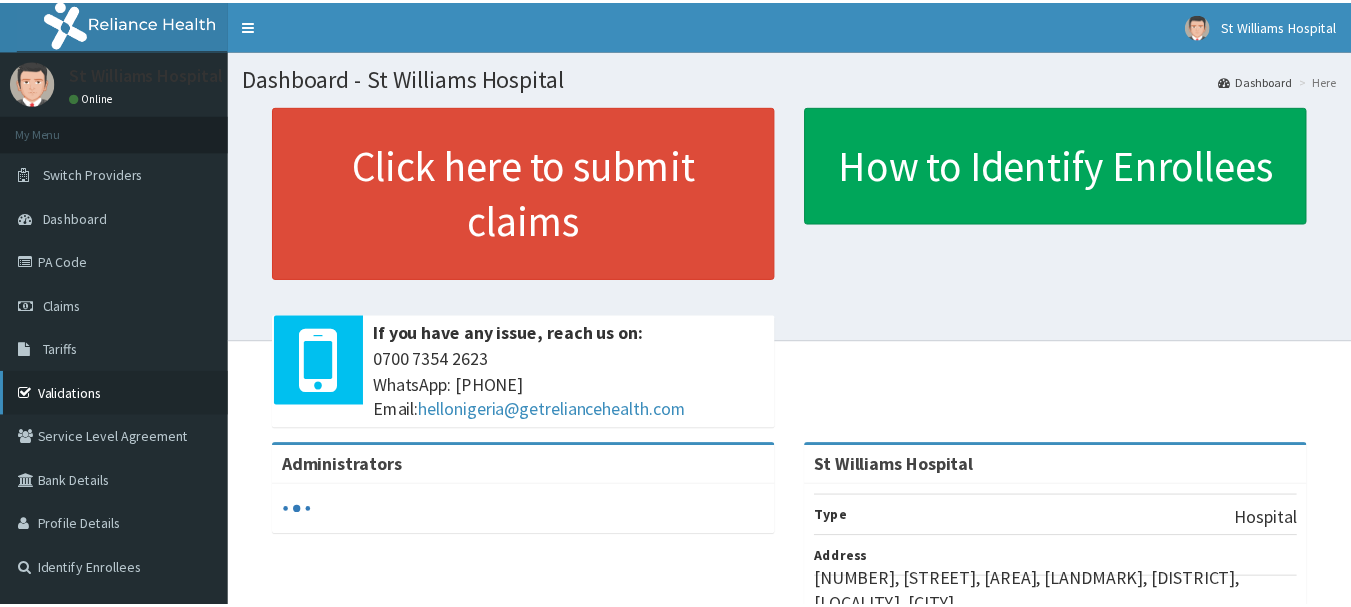scroll, scrollTop: 0, scrollLeft: 0, axis: both 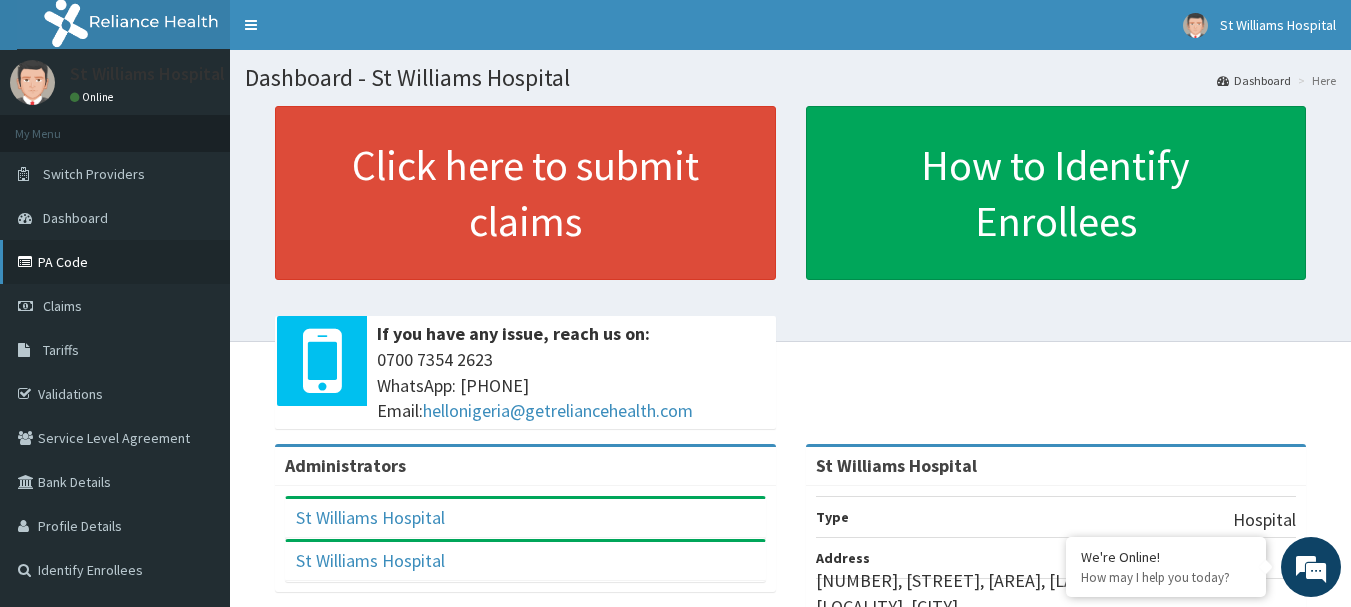 click on "PA Code" at bounding box center (115, 262) 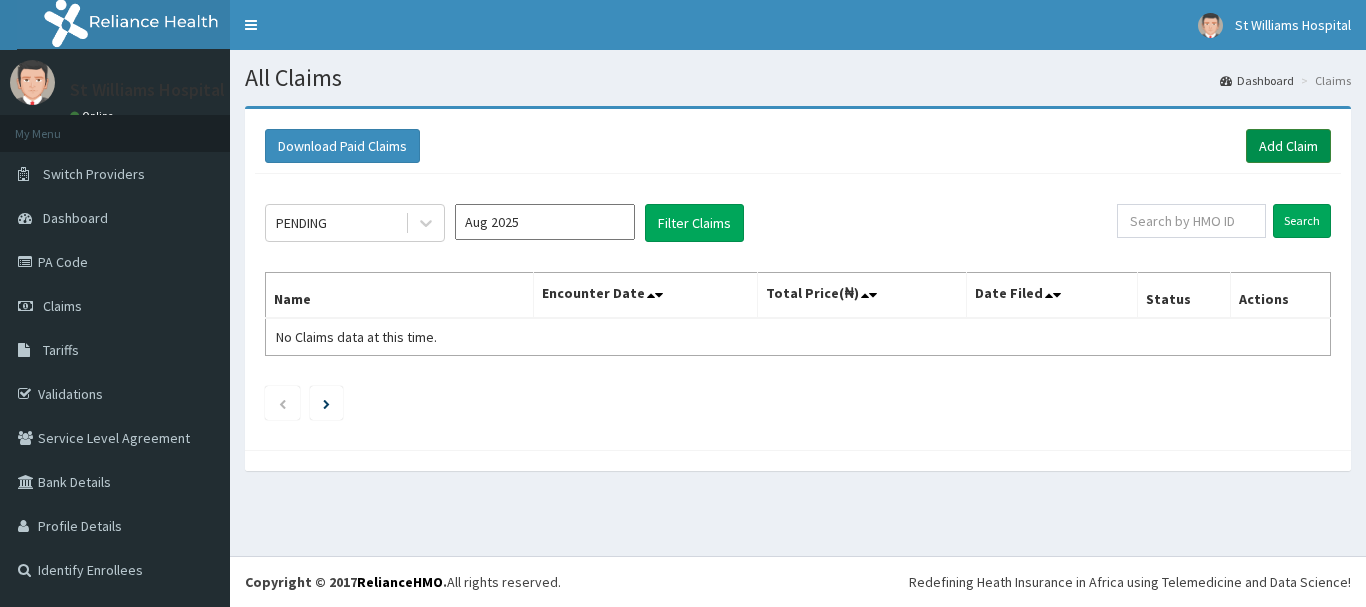scroll, scrollTop: 0, scrollLeft: 0, axis: both 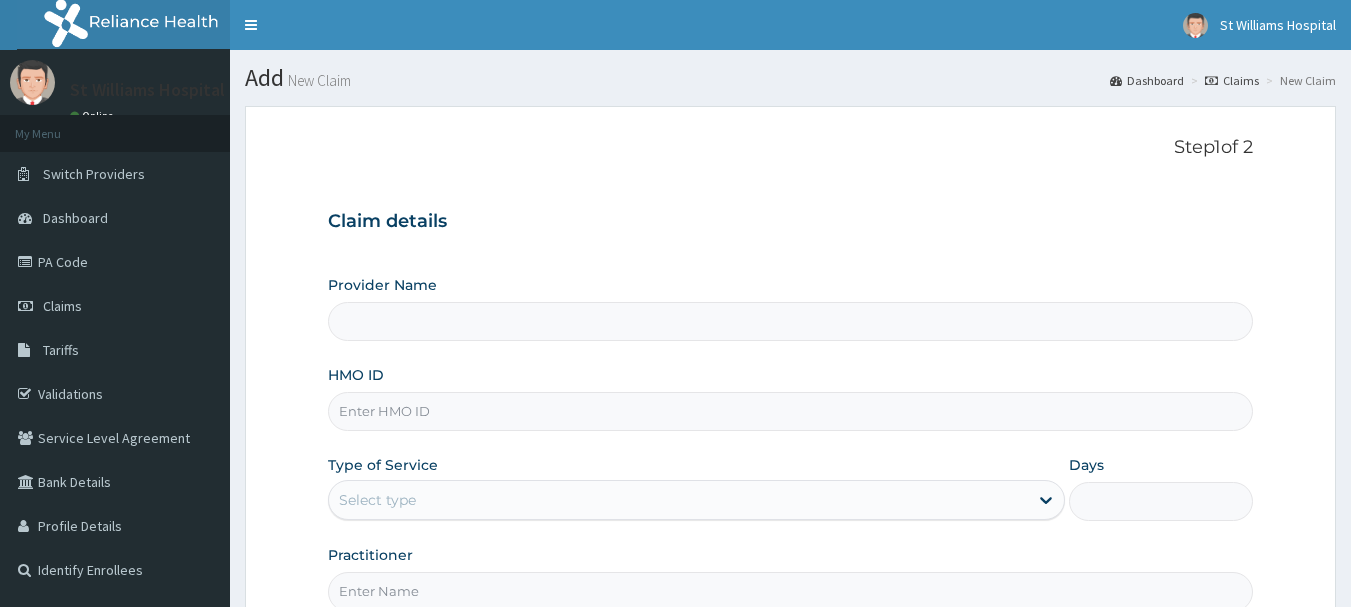 click on "HMO ID" at bounding box center [791, 411] 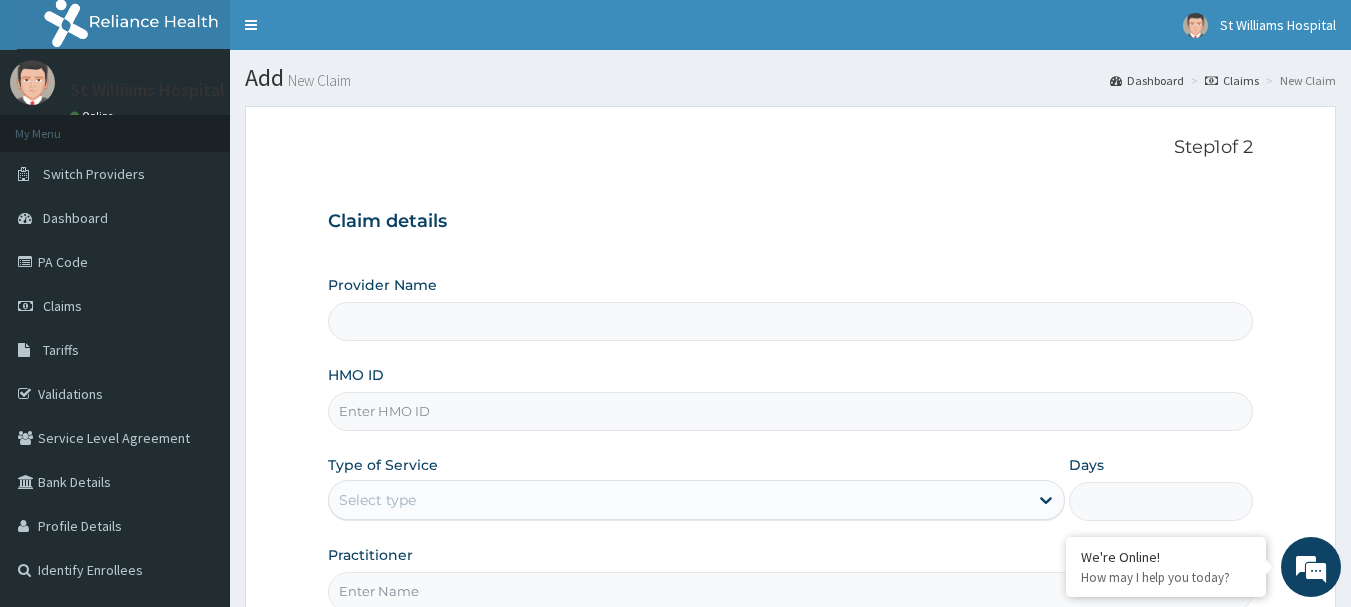 type on "St Williams Hospital" 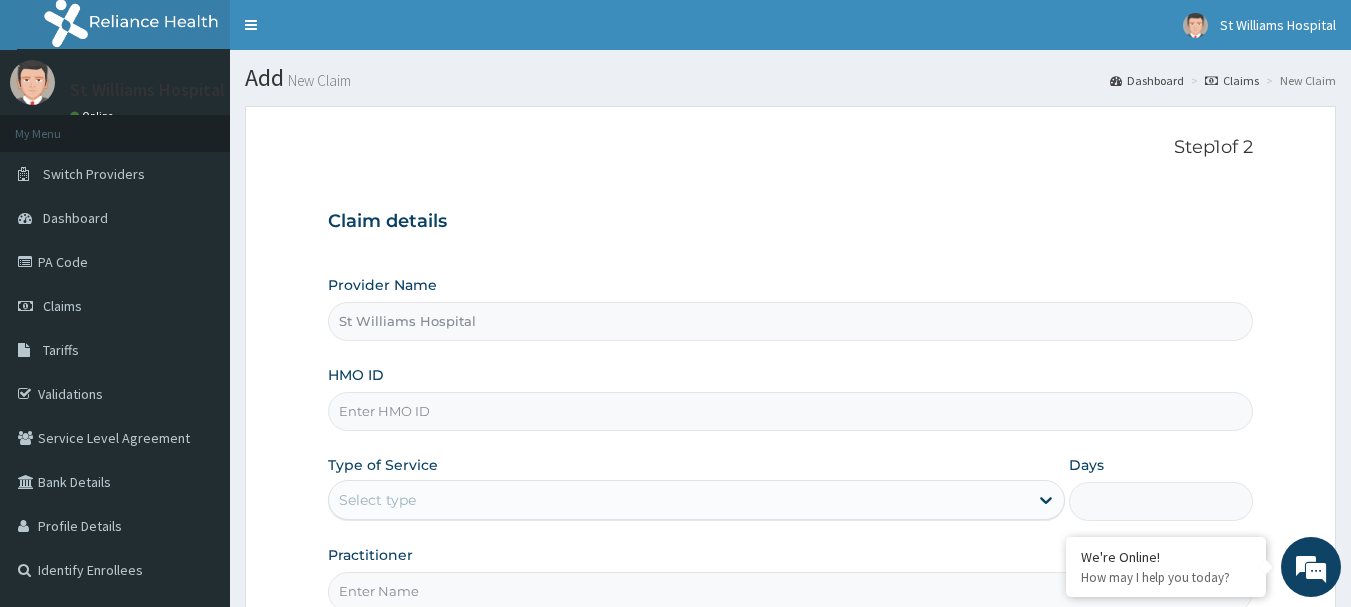 type on "1" 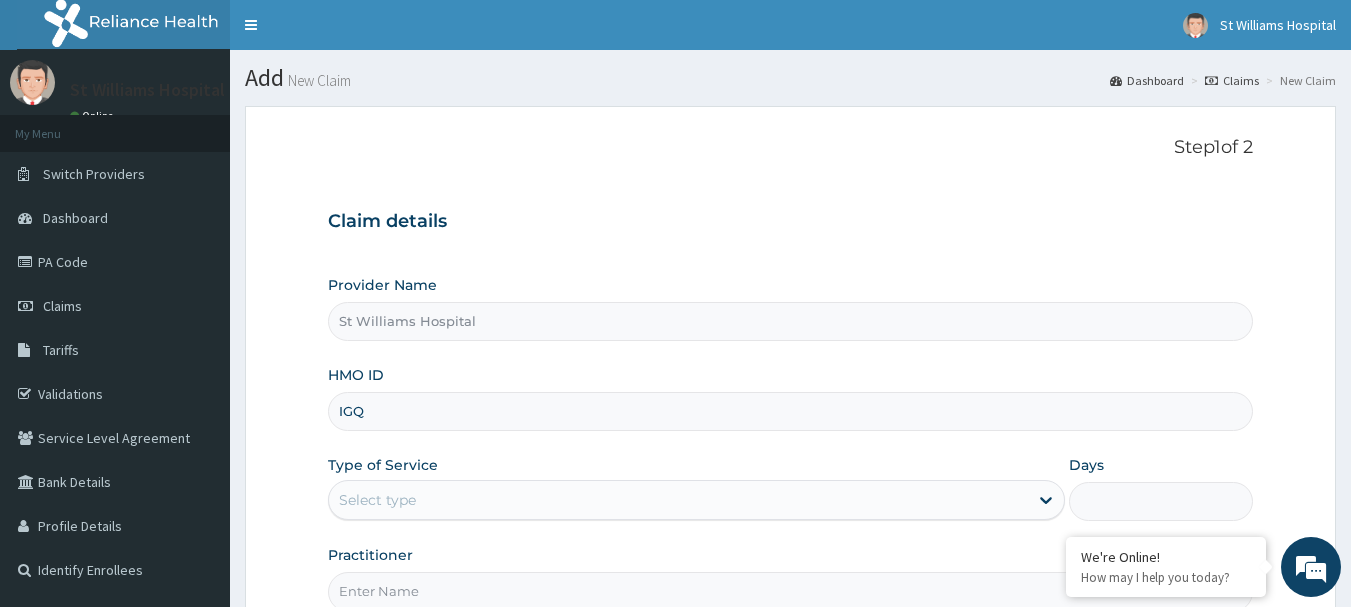 scroll, scrollTop: 0, scrollLeft: 0, axis: both 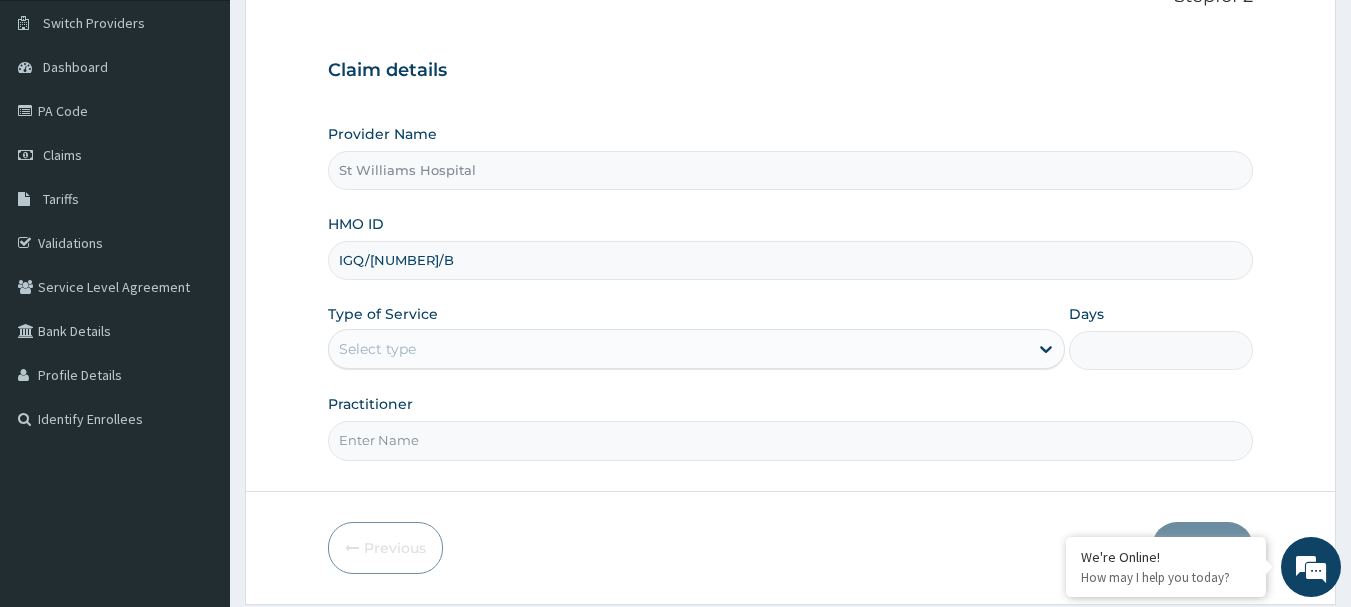 type on "IGQ/[NUMBER]/B" 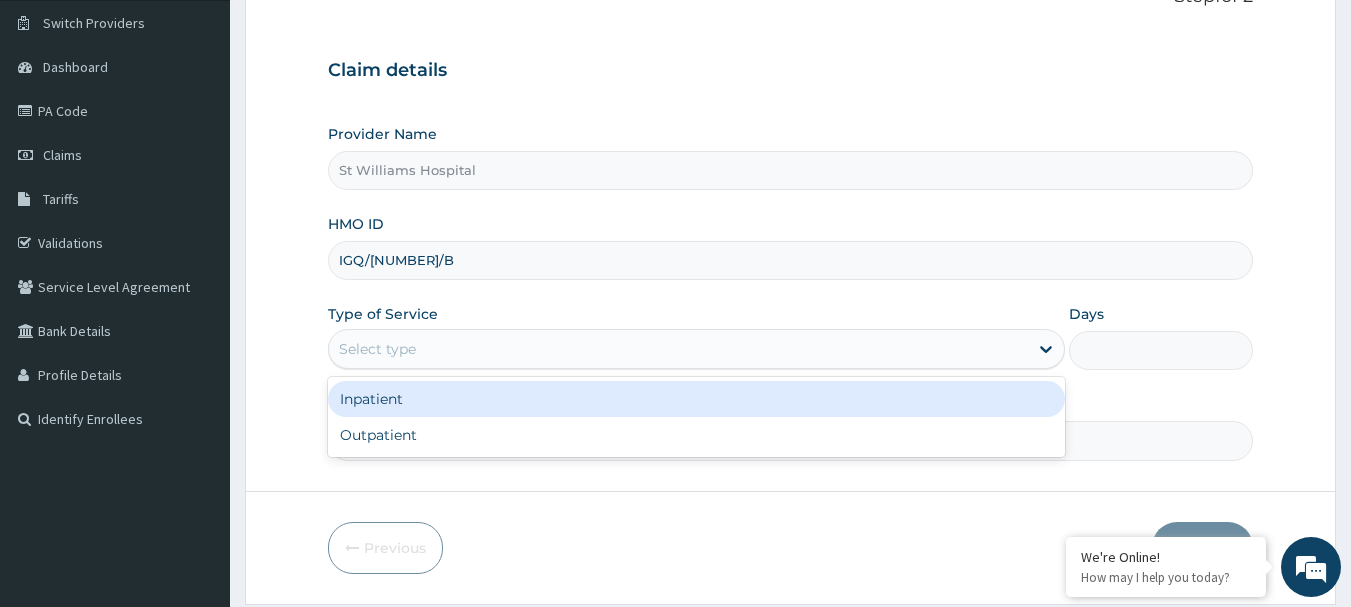 click on "Select type" at bounding box center [678, 349] 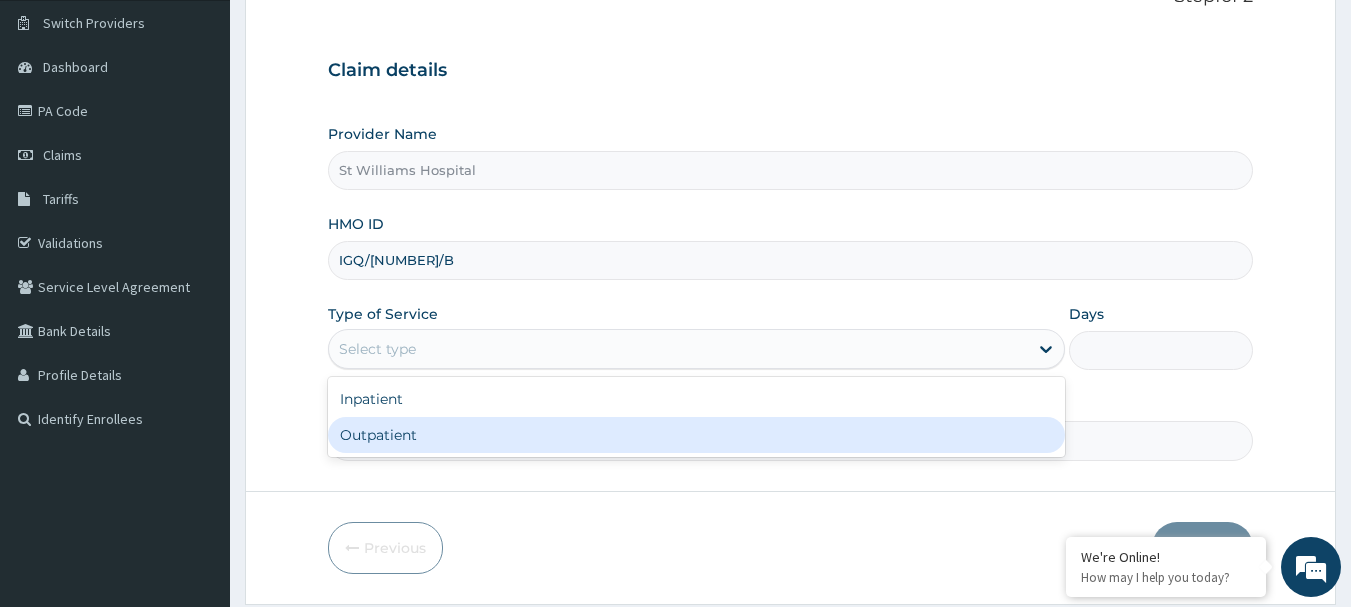 click on "Outpatient" at bounding box center [696, 435] 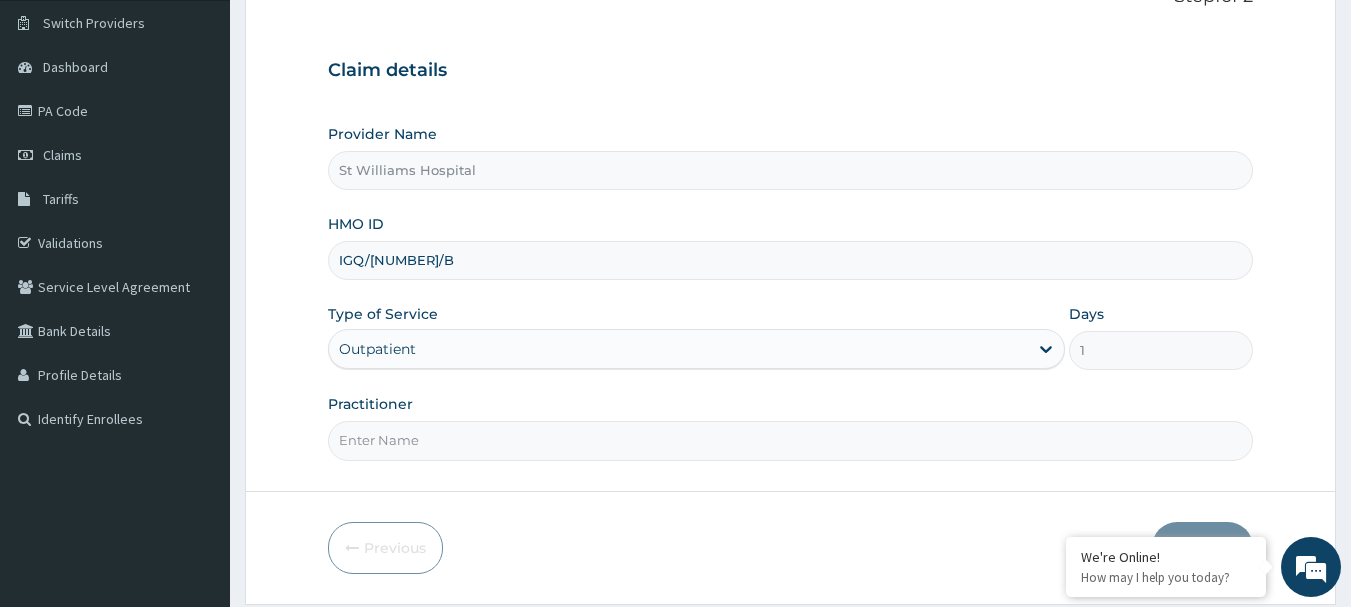 click on "Practitioner" at bounding box center (791, 440) 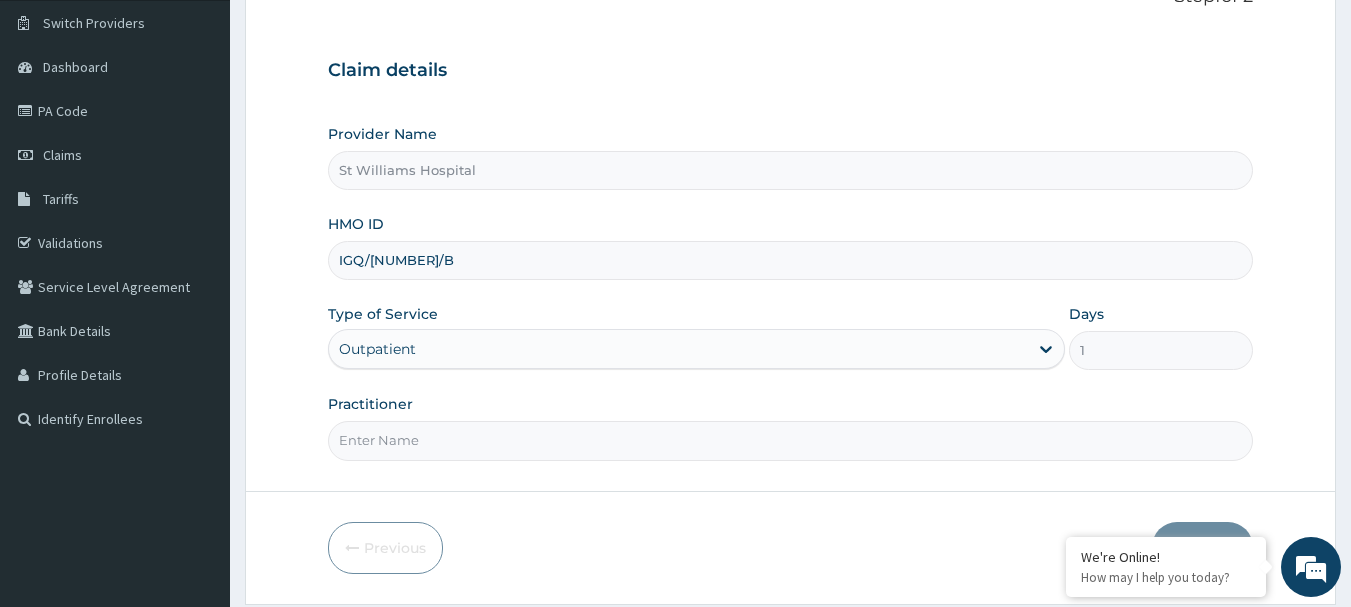 type on "dr [LAST]" 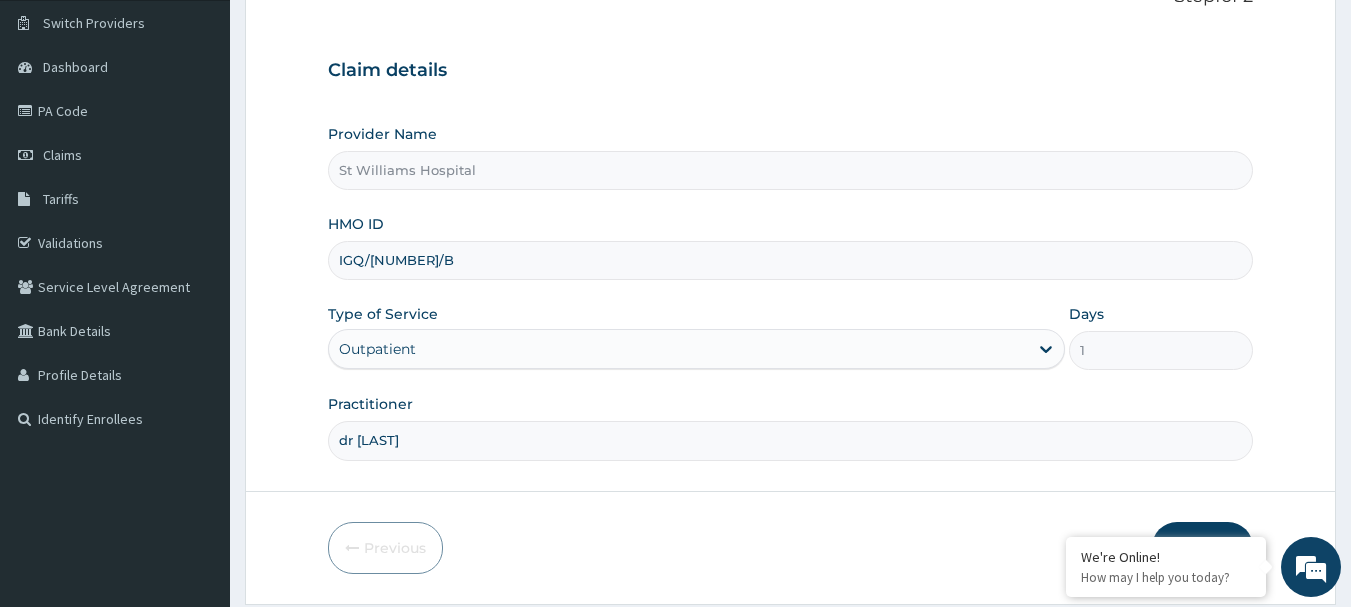 scroll, scrollTop: 215, scrollLeft: 0, axis: vertical 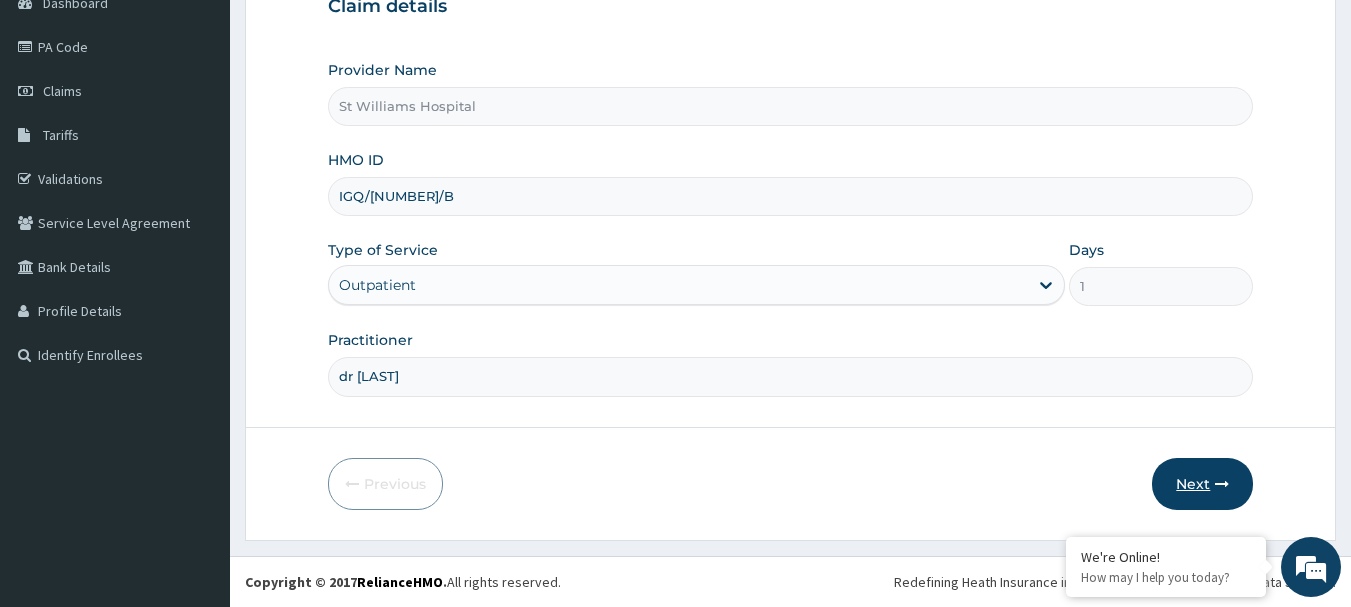 click on "Next" at bounding box center (1202, 484) 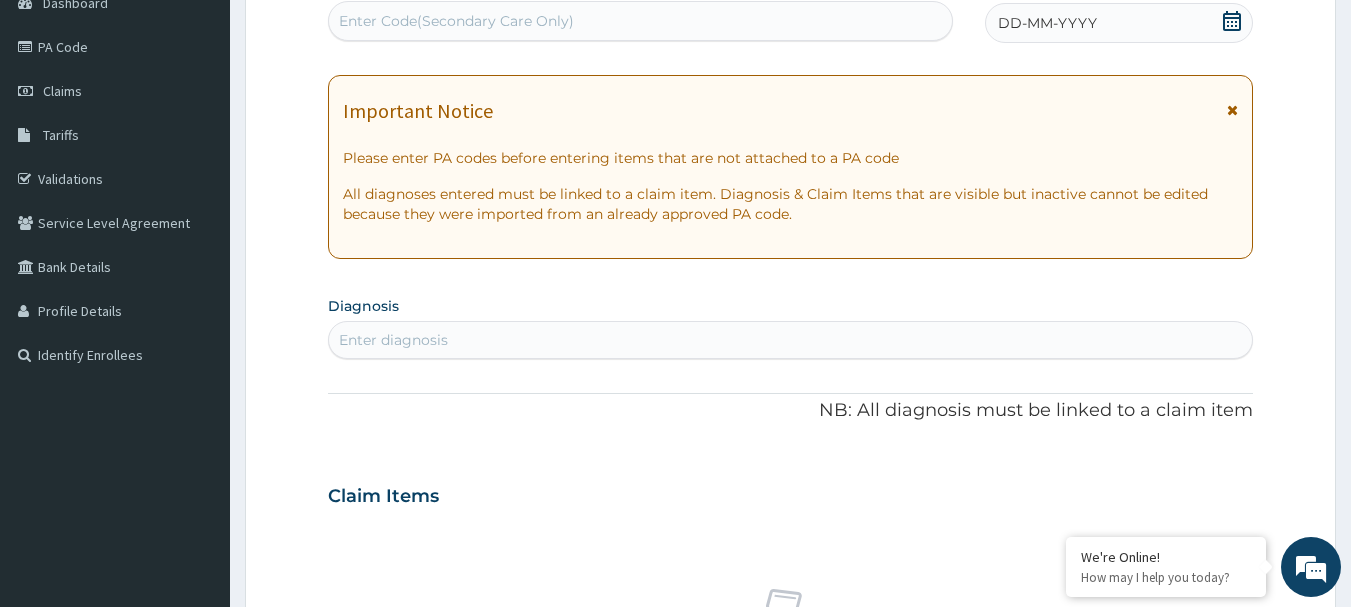 click on "Enter diagnosis" at bounding box center (791, 340) 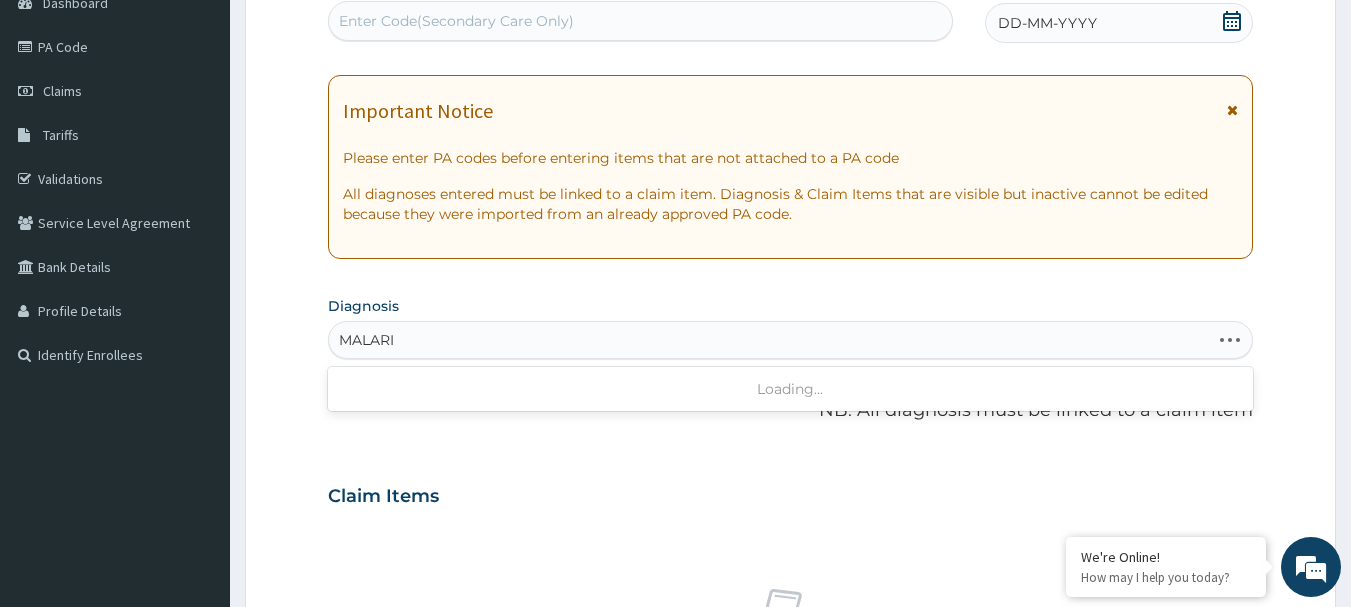 type on "MALARIA" 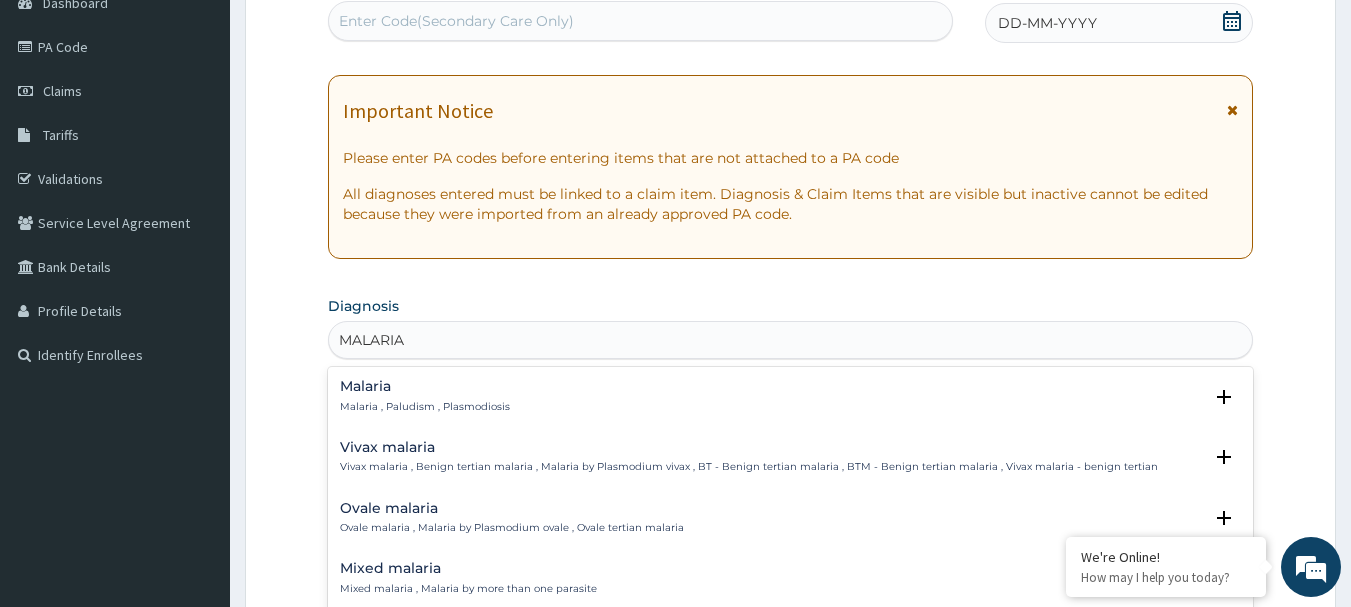 click on "Malaria" at bounding box center (425, 386) 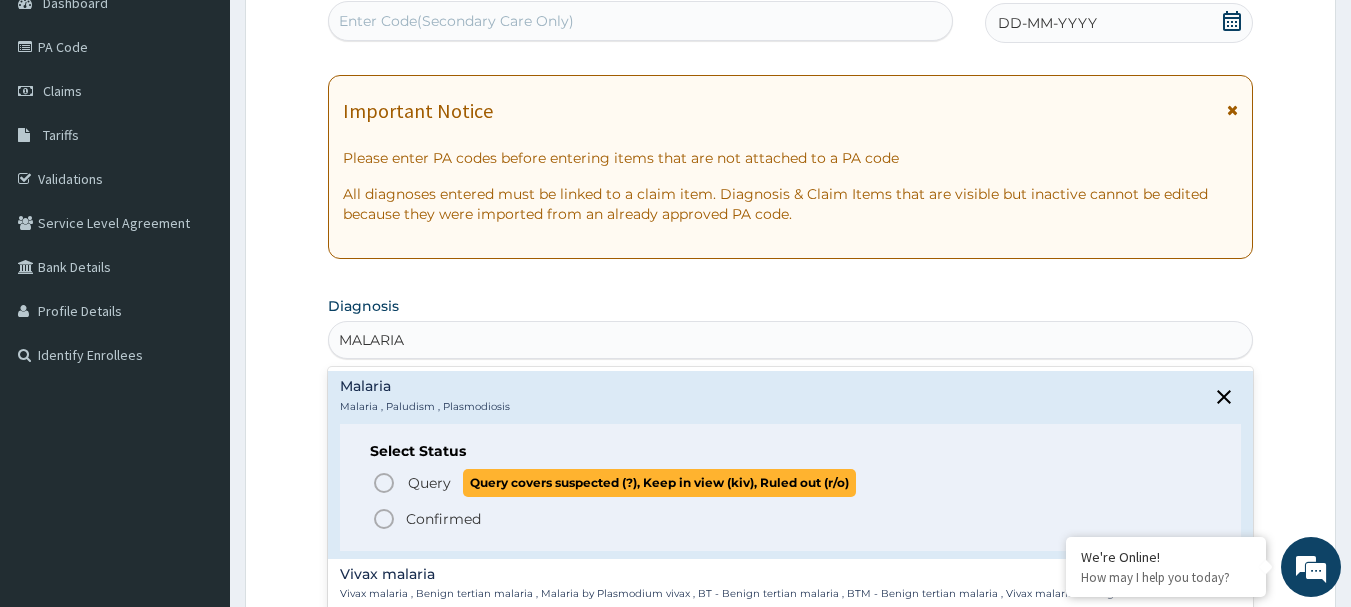 click on "Query Query covers suspected (?), Keep in view (kiv), Ruled out (r/o)" at bounding box center [631, 482] 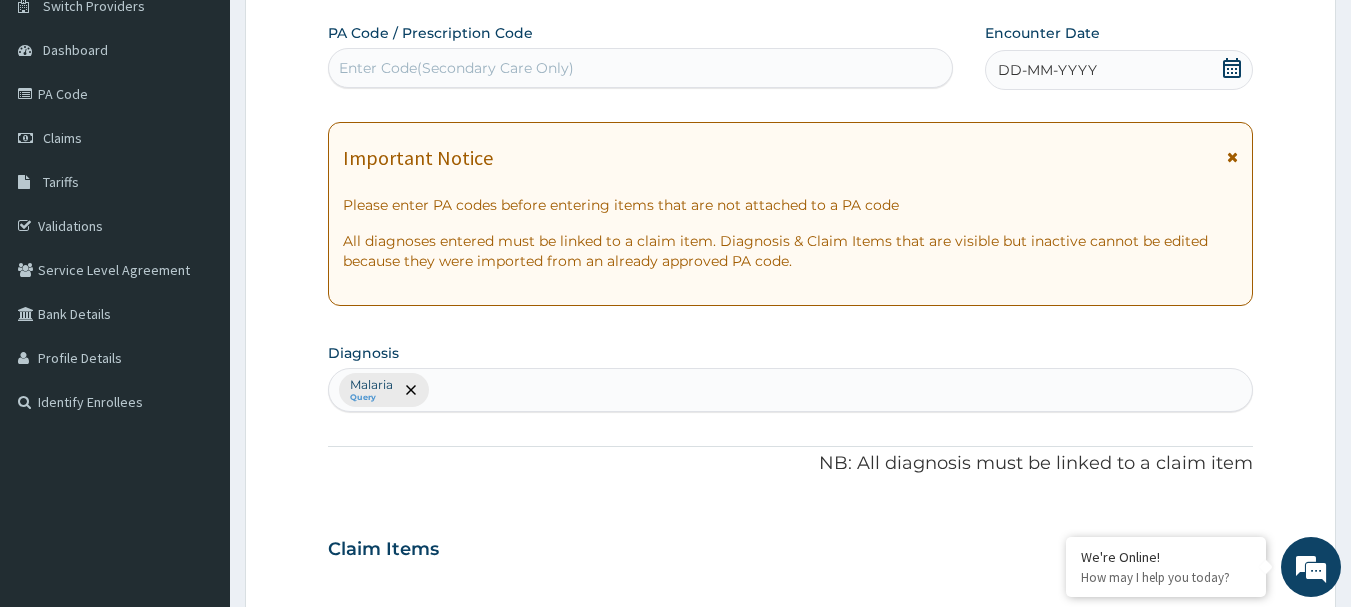 scroll, scrollTop: 0, scrollLeft: 0, axis: both 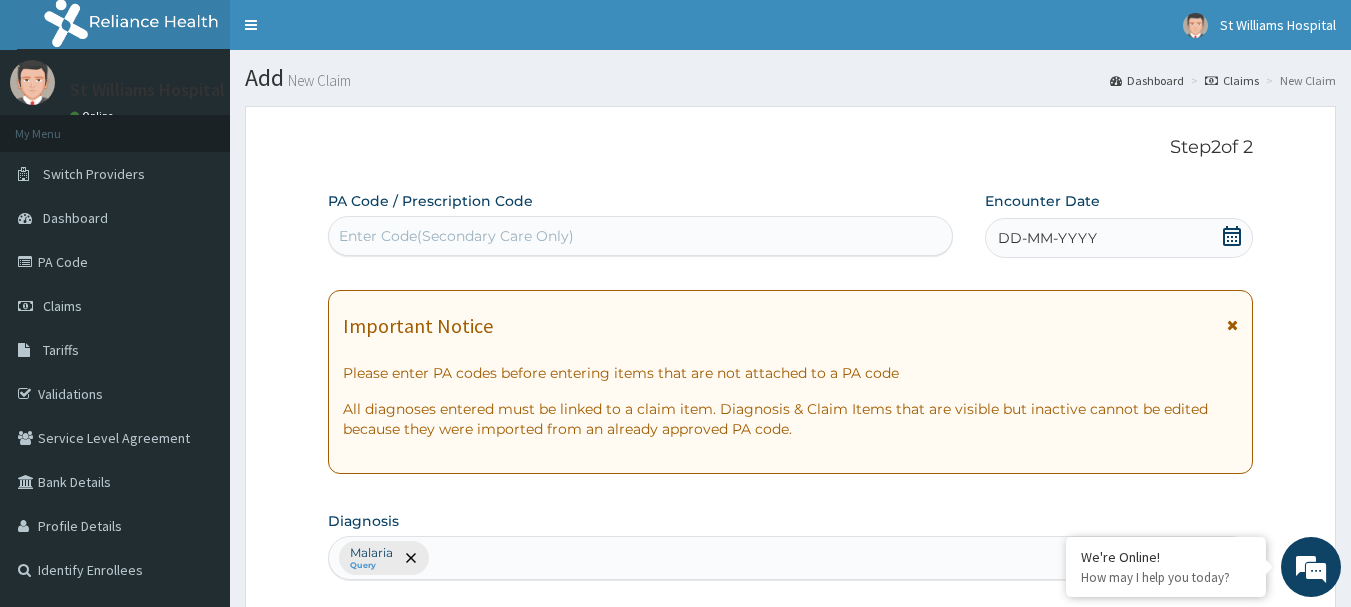 click on "DD-MM-YYYY" at bounding box center (1119, 238) 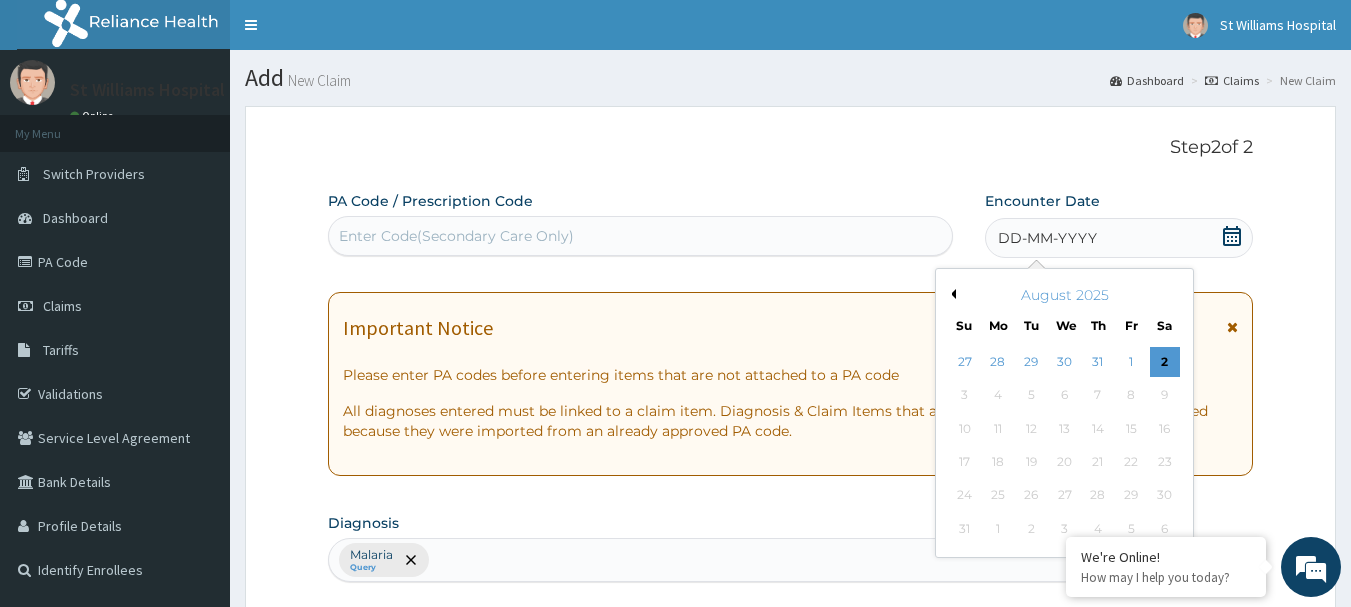 click on "Previous Month" at bounding box center (951, 294) 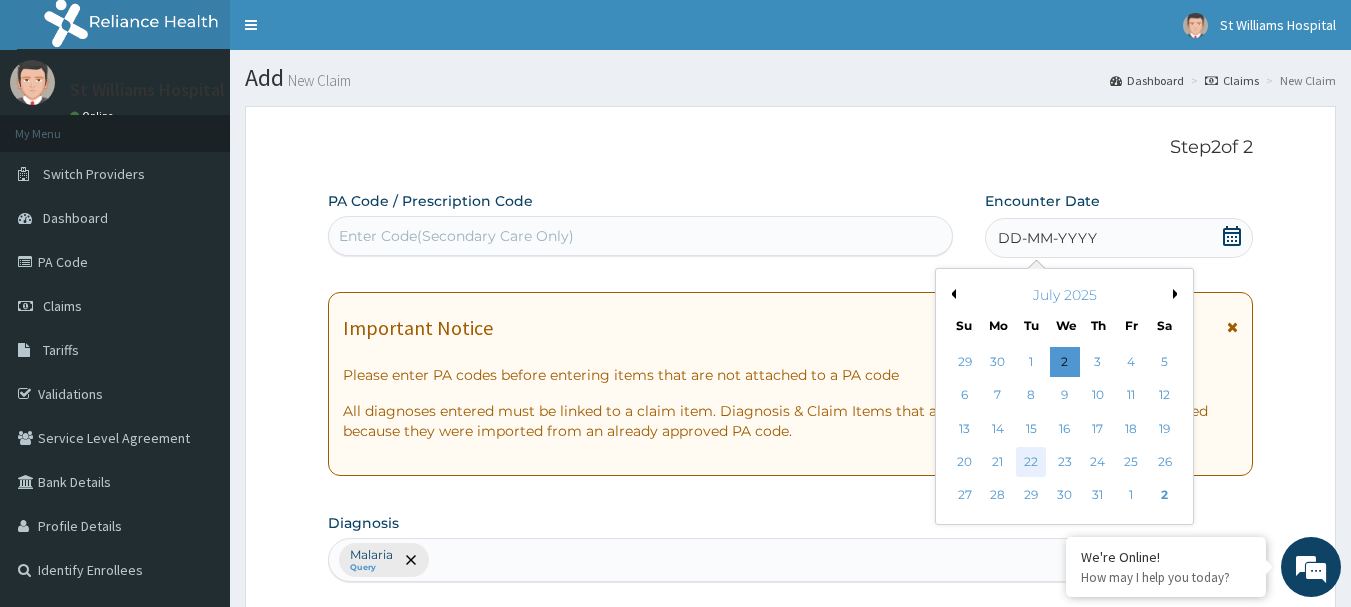 click on "22" at bounding box center [1032, 462] 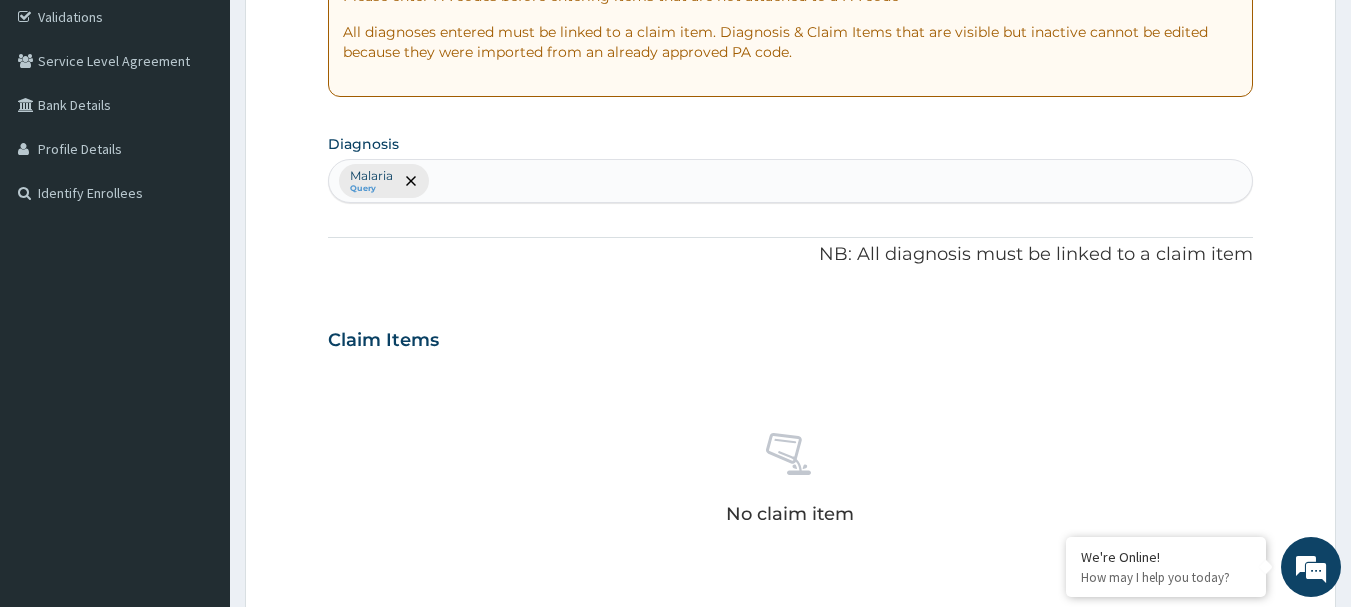 scroll, scrollTop: 373, scrollLeft: 0, axis: vertical 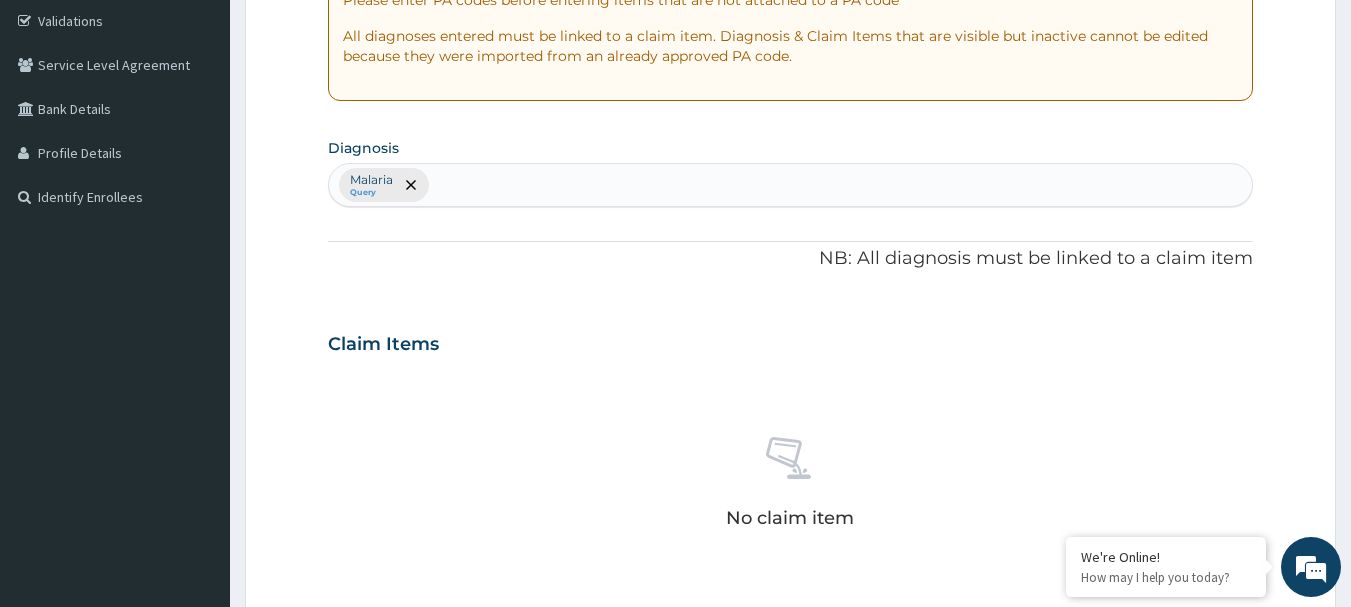 click on "Malaria Query" at bounding box center (791, 185) 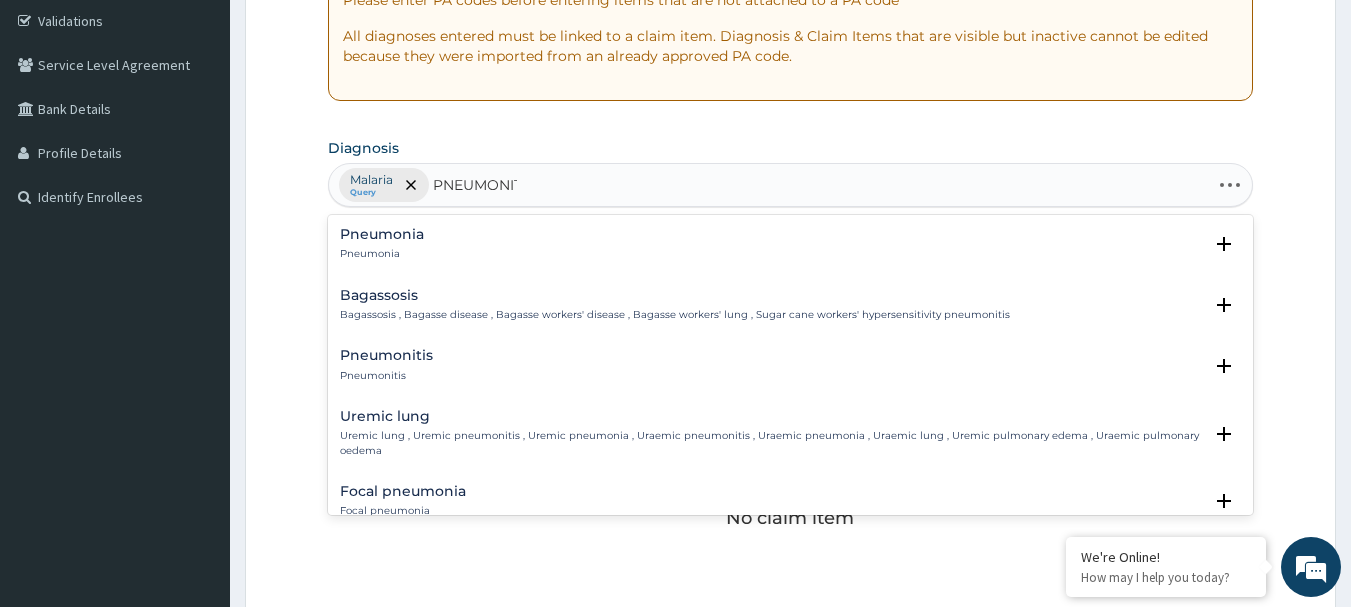 type on "PNEUMONITI" 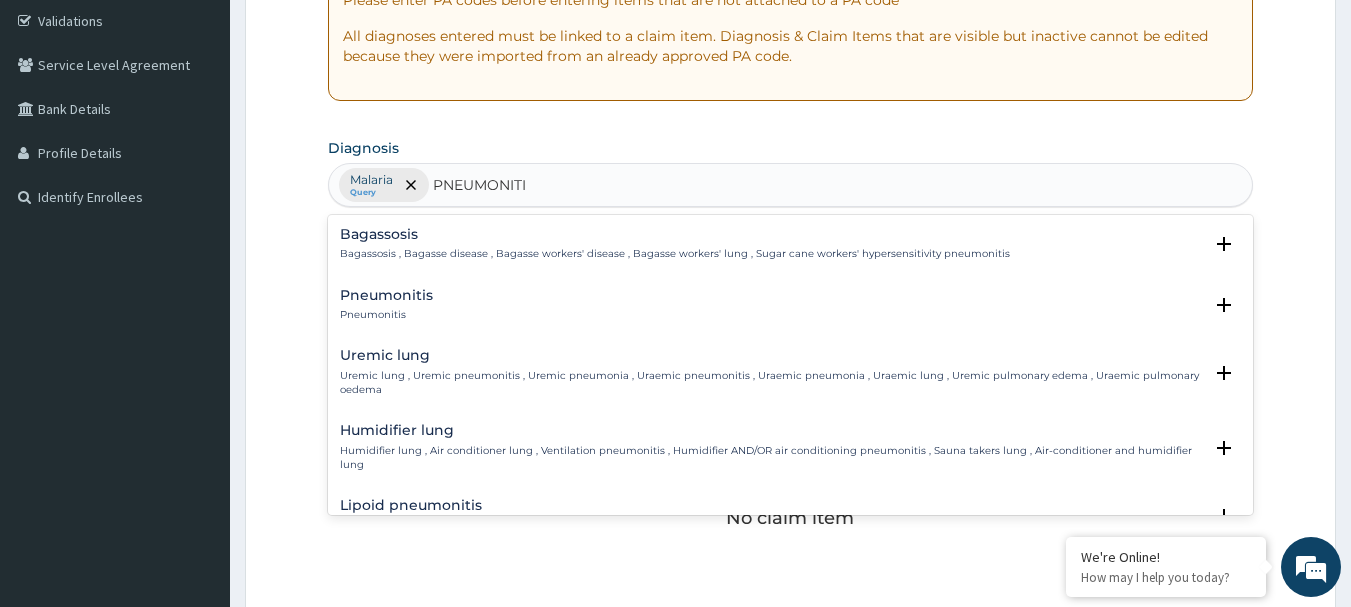 click on "Pneumonitis" at bounding box center (386, 315) 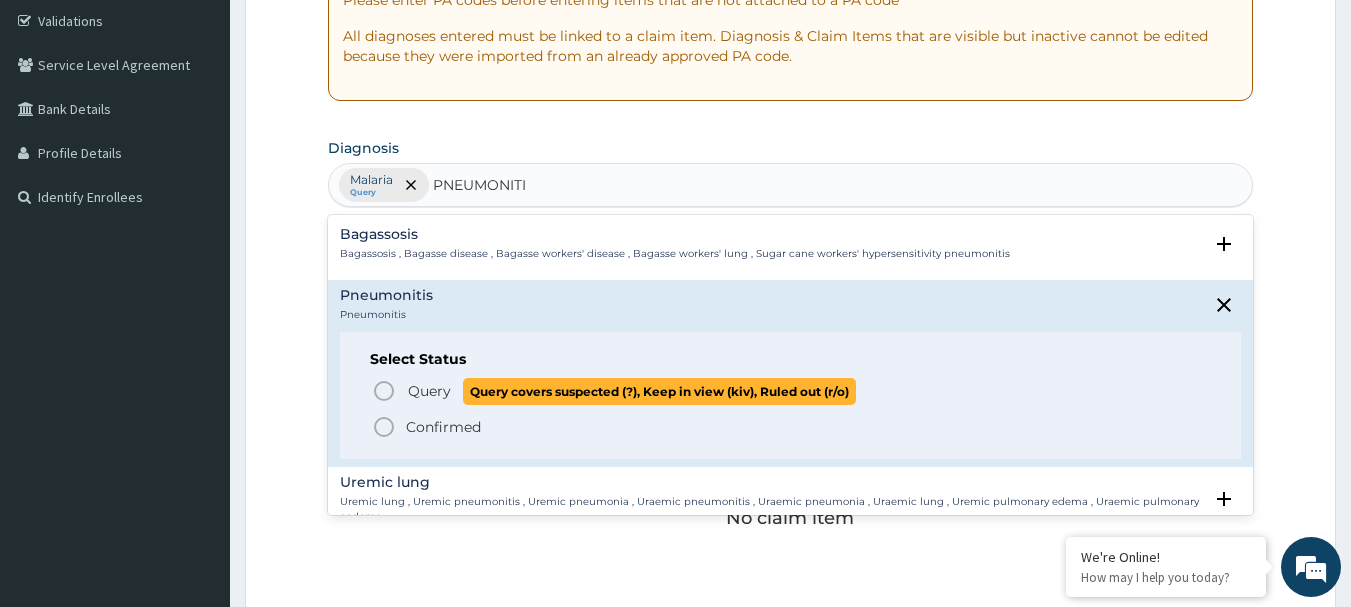 click on "Query" at bounding box center [429, 391] 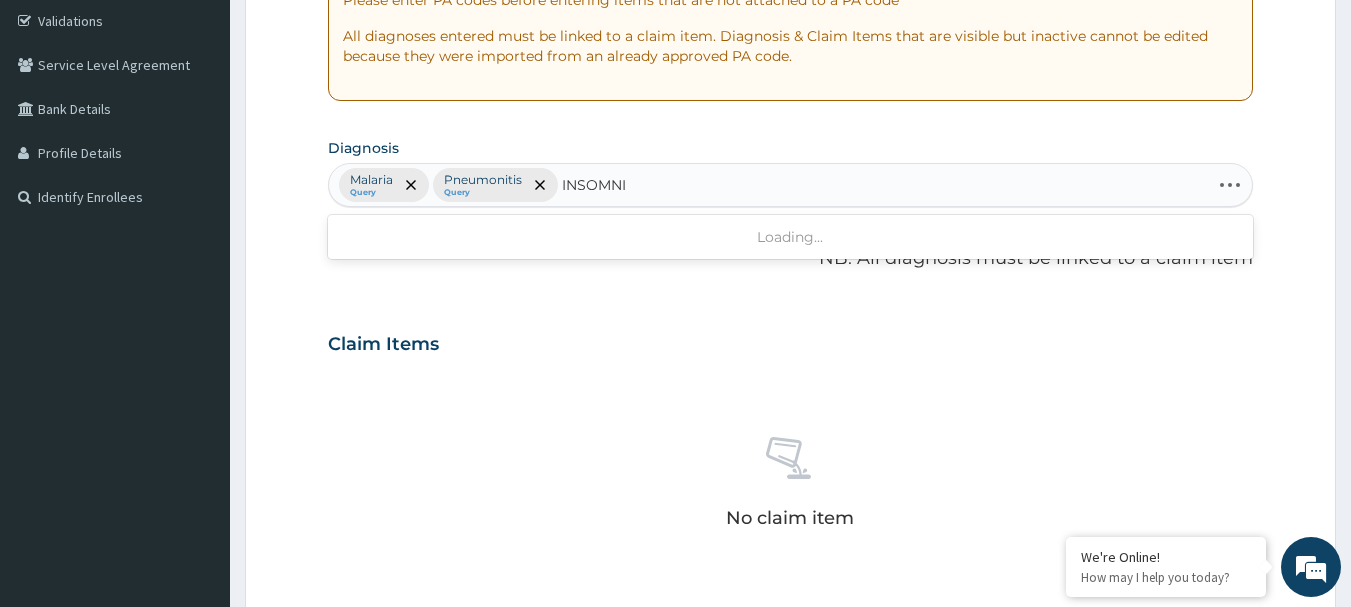 type on "INSOMNIA" 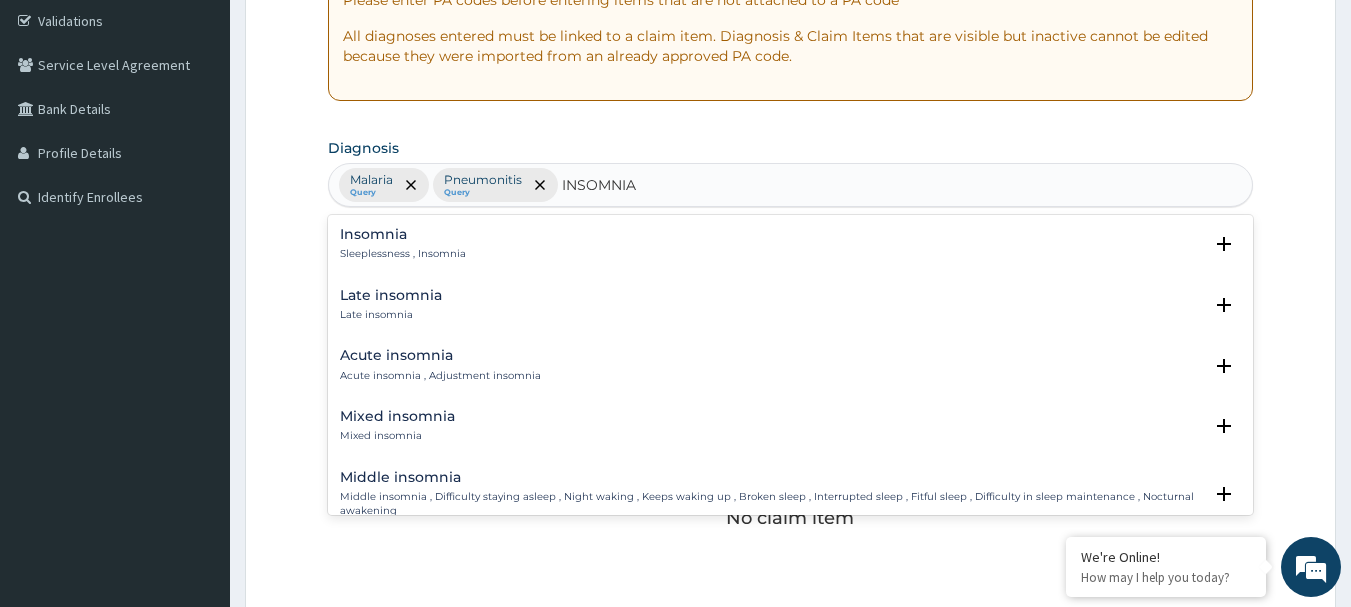 click on "Insomnia" at bounding box center [403, 234] 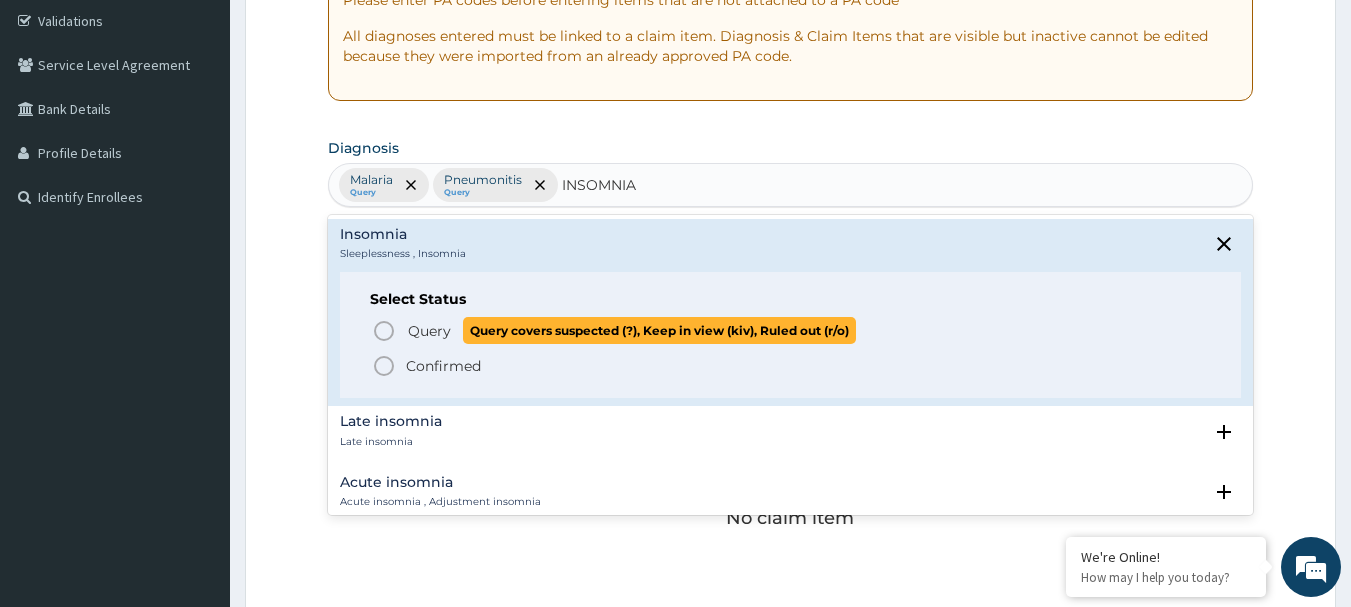click on "Query" at bounding box center [429, 331] 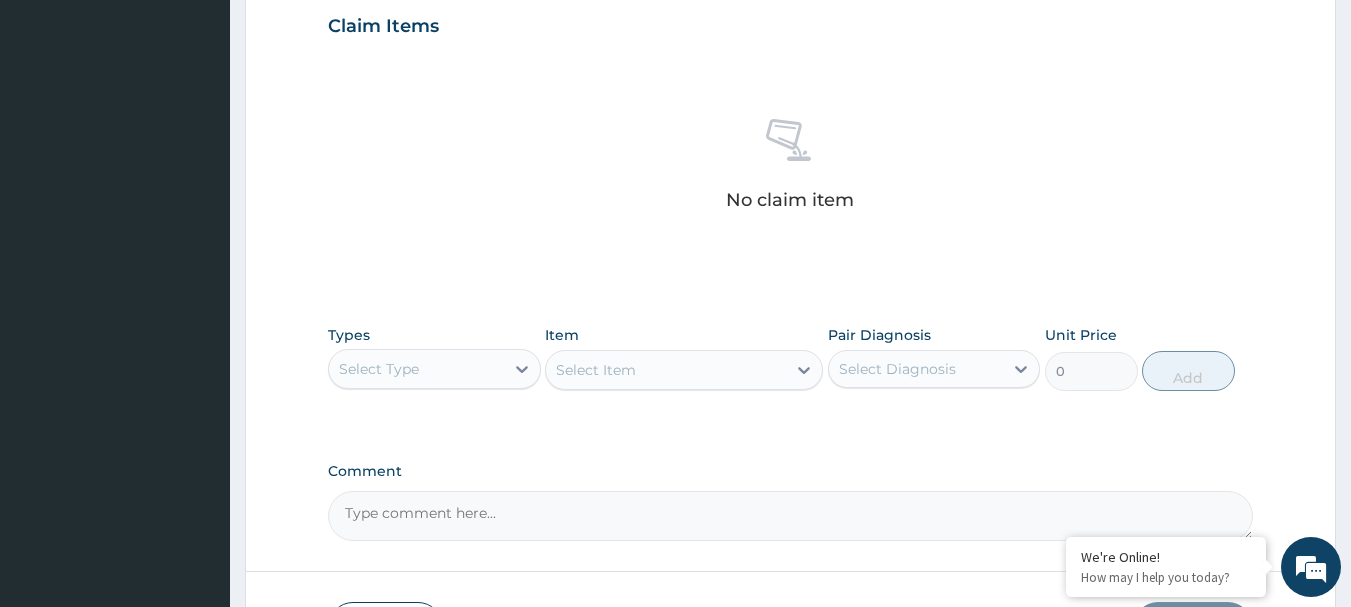 scroll, scrollTop: 715, scrollLeft: 0, axis: vertical 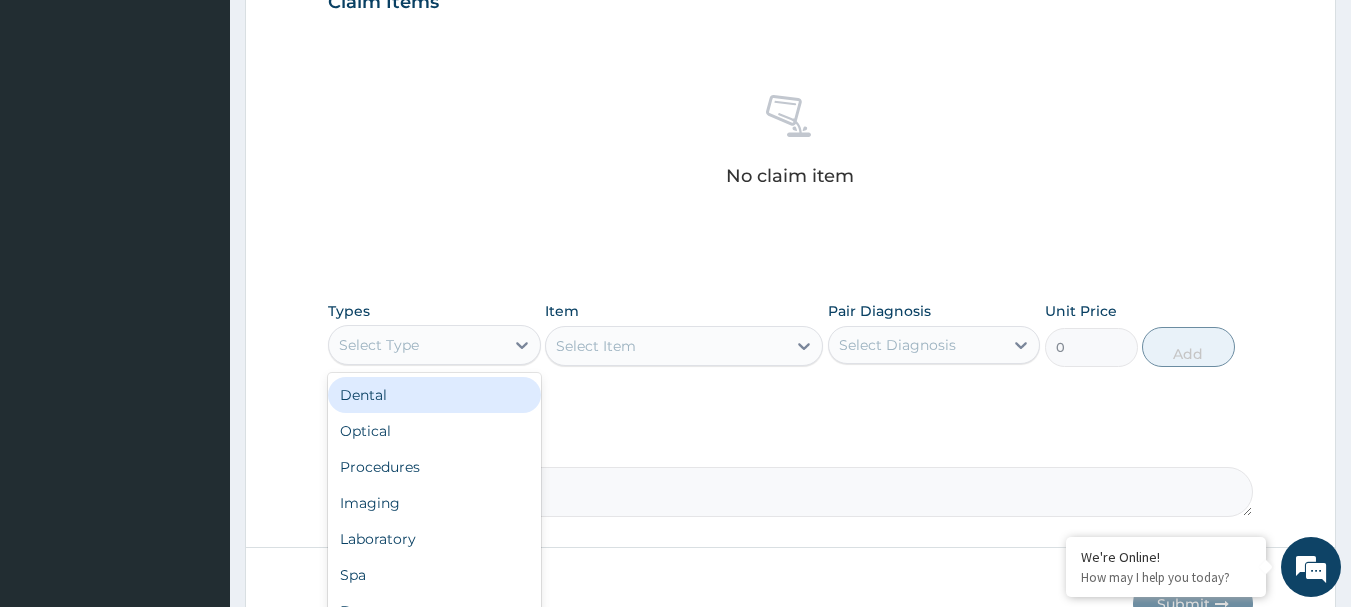 click on "Select Type" at bounding box center (416, 345) 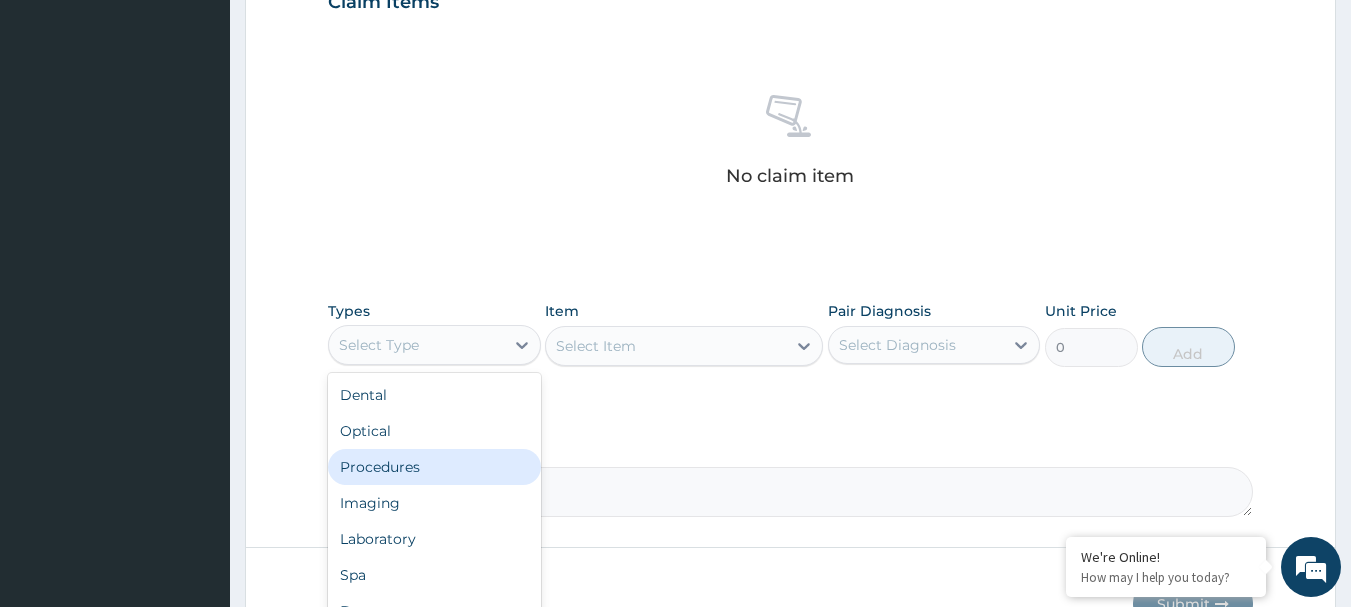 click on "Procedures" at bounding box center [434, 467] 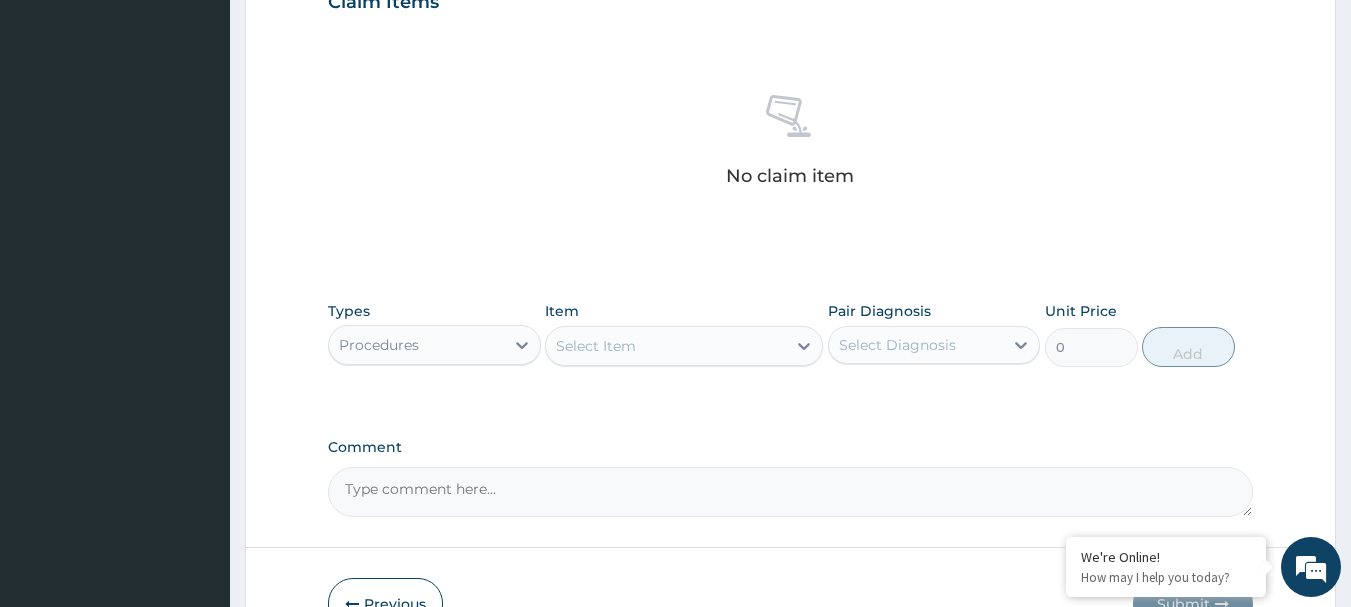 click on "Select Item" at bounding box center (596, 346) 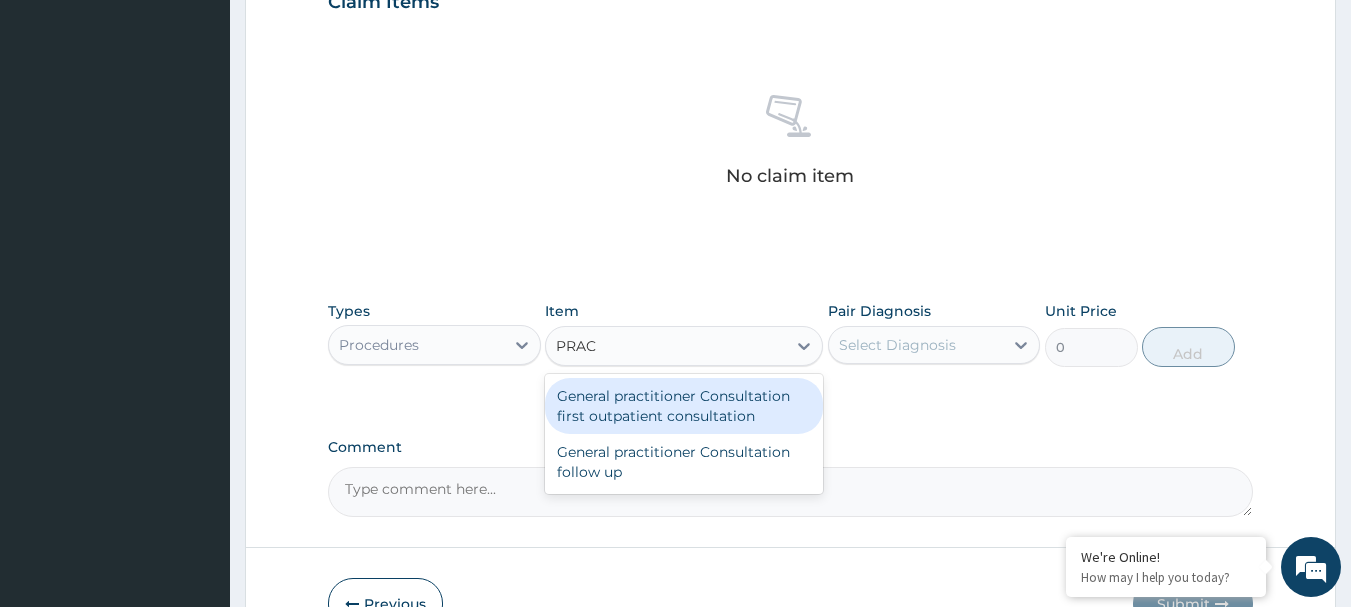 type on "PRACT" 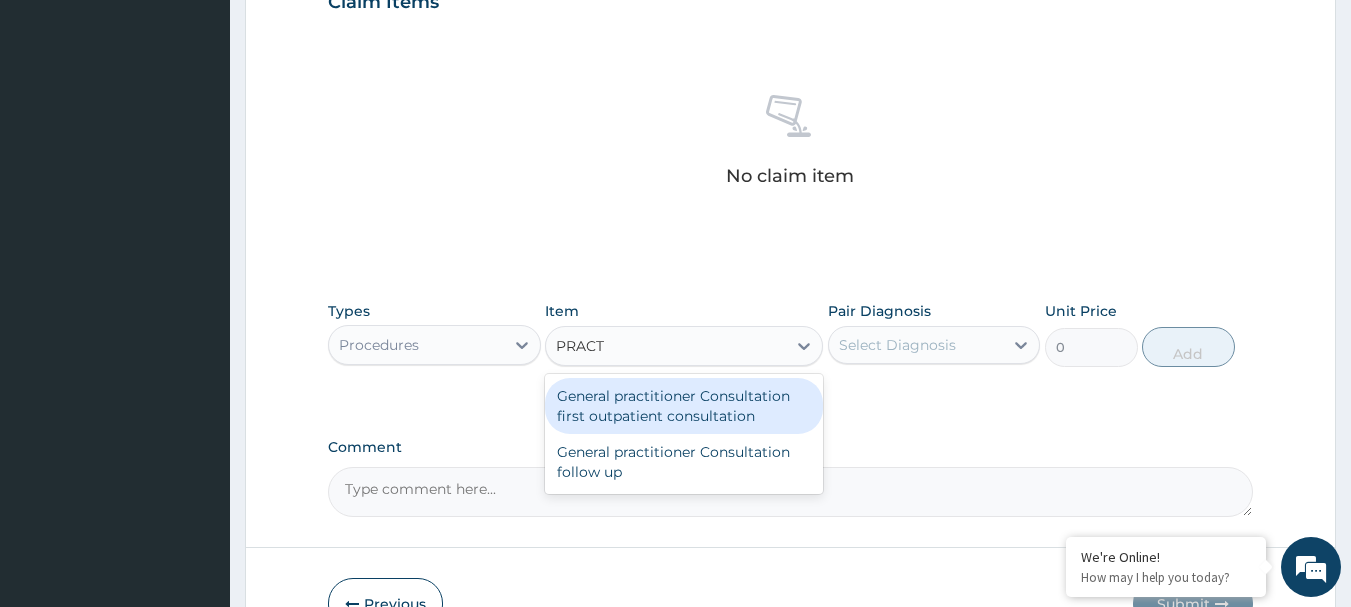 click on "General practitioner Consultation first outpatient consultation" at bounding box center (684, 406) 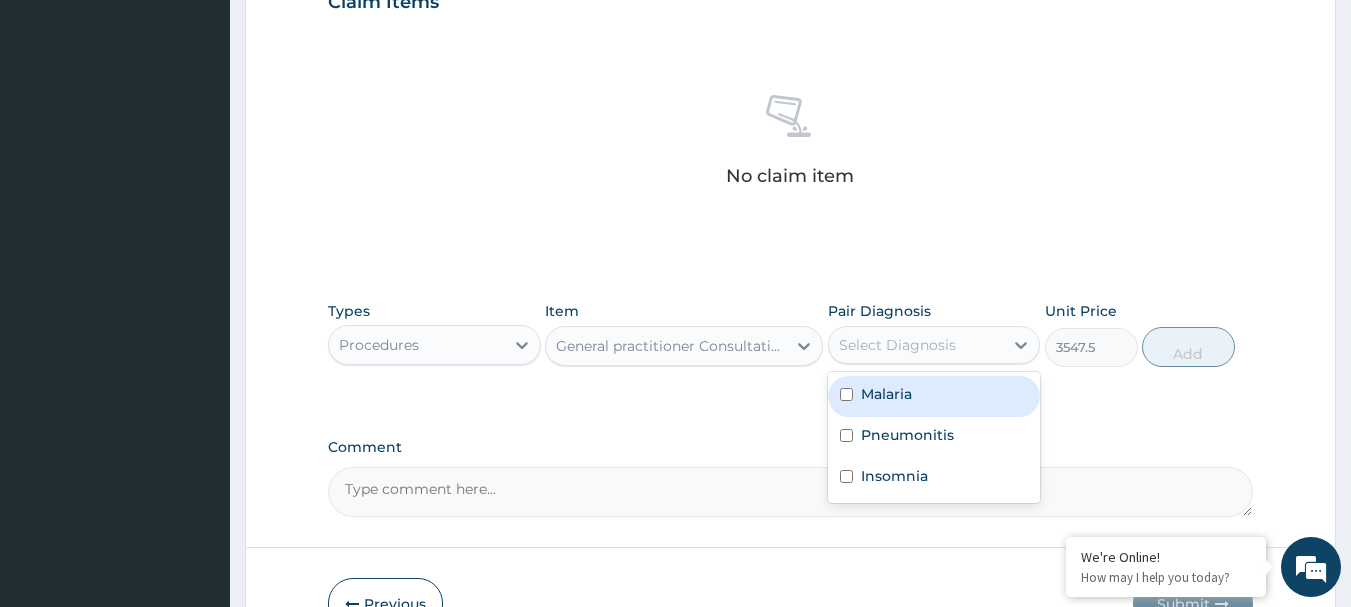click on "Select Diagnosis" at bounding box center [897, 345] 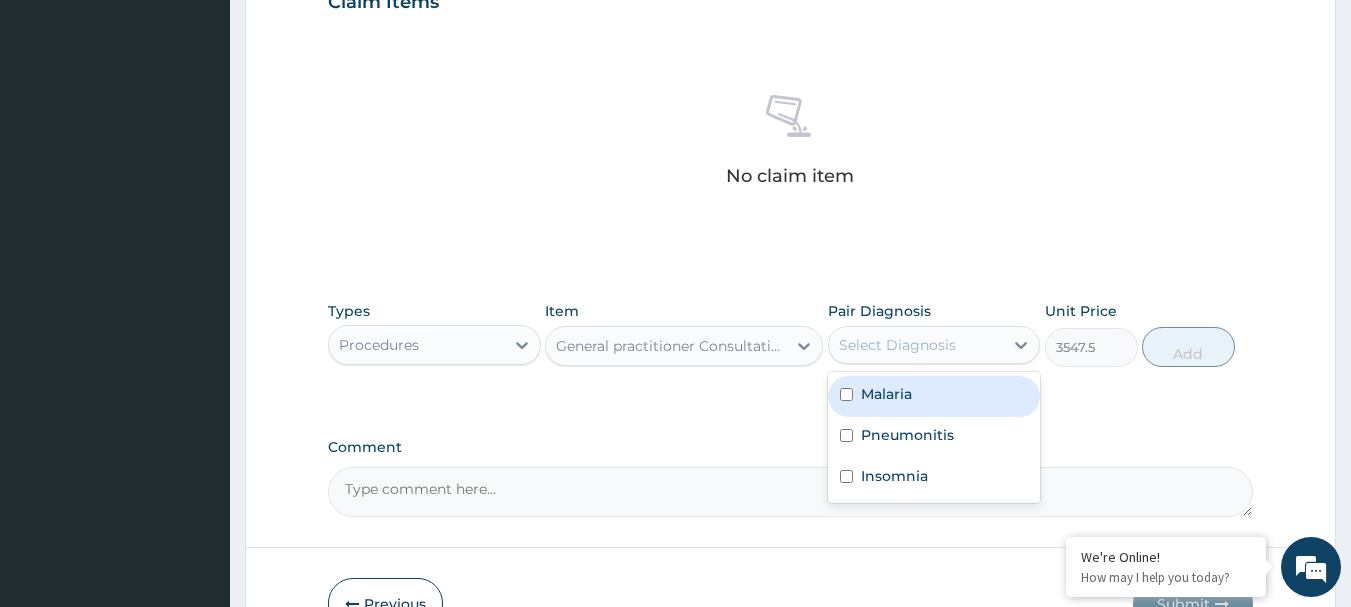 click on "Malaria" at bounding box center [886, 394] 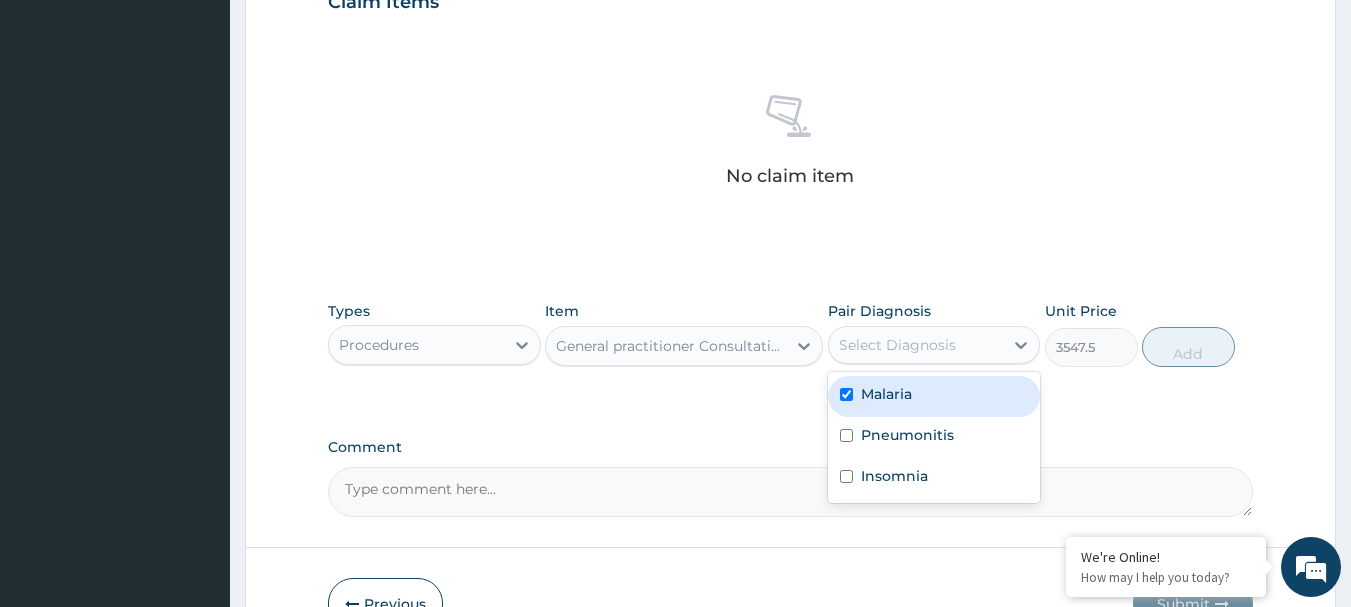 checkbox on "true" 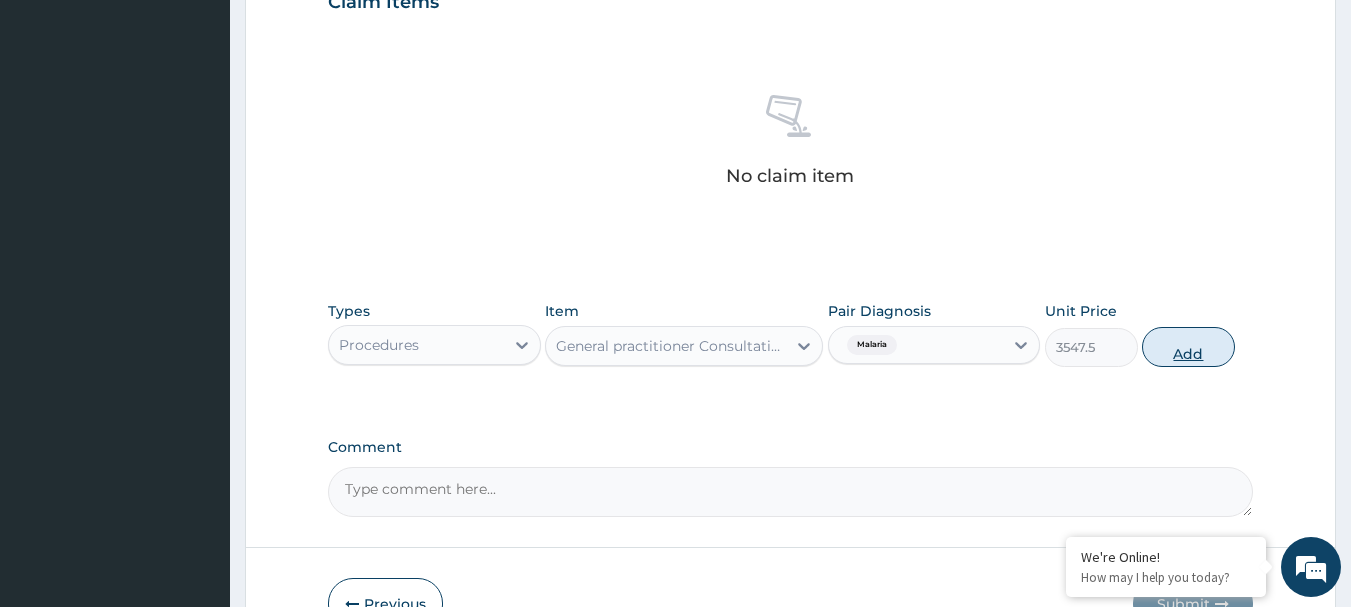 click on "Add" at bounding box center [1188, 347] 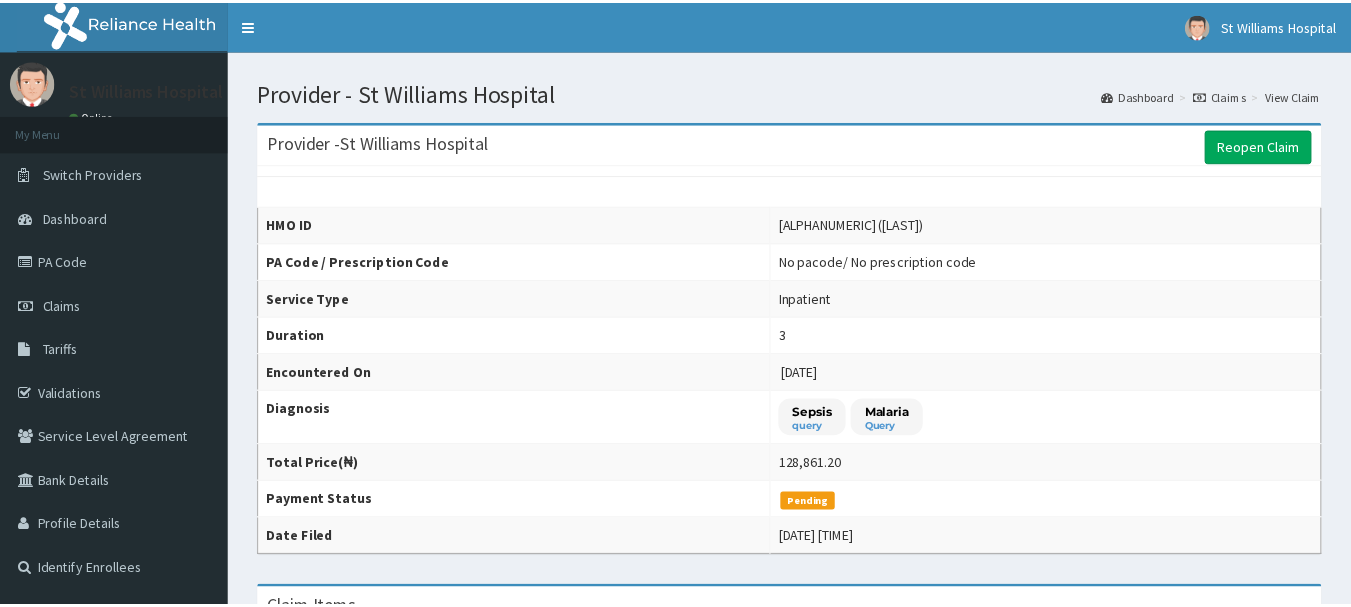 scroll, scrollTop: 0, scrollLeft: 0, axis: both 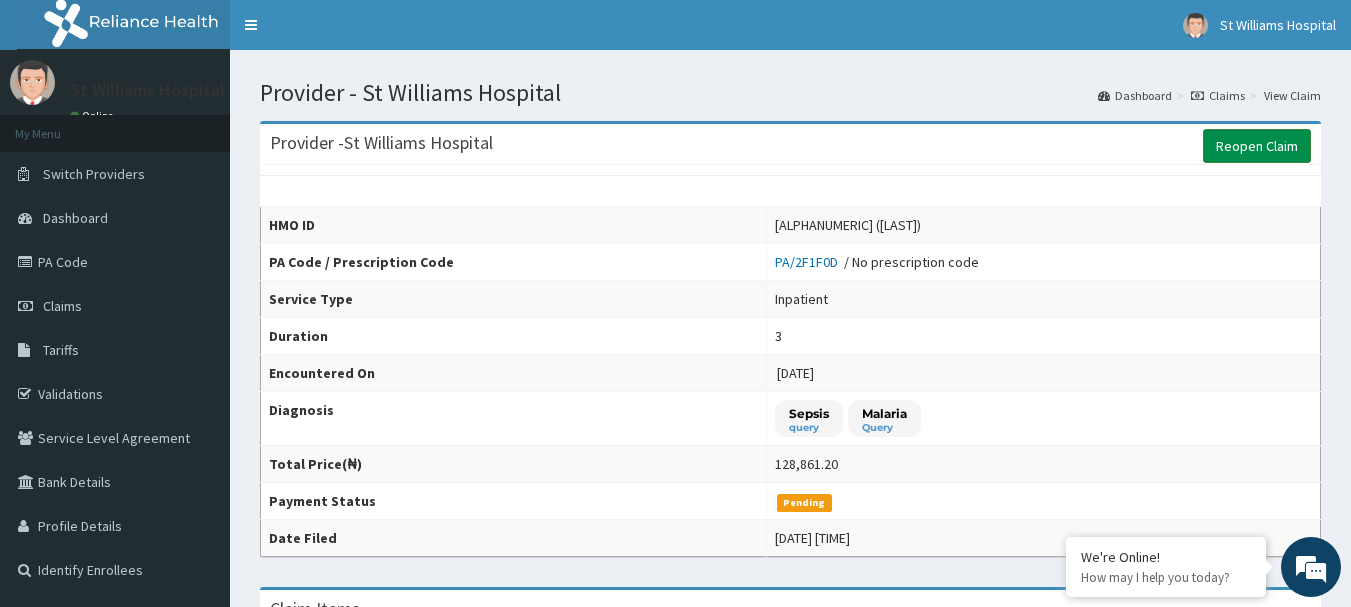 click on "Reopen Claim" at bounding box center [1257, 146] 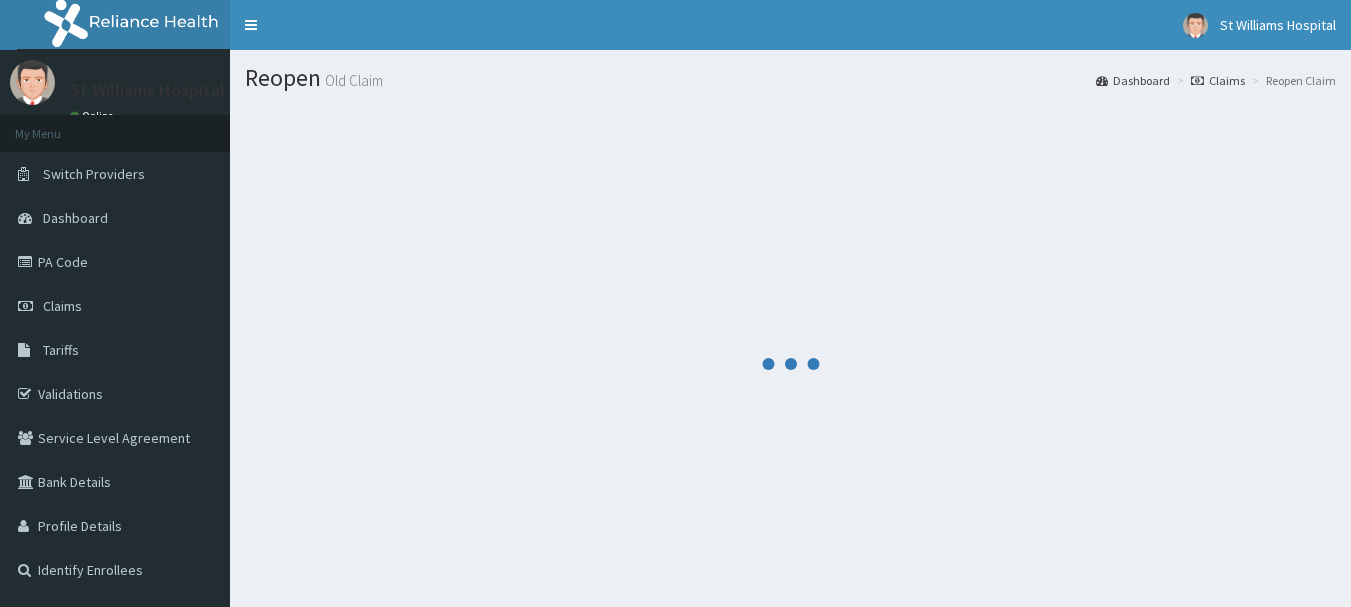 scroll, scrollTop: 0, scrollLeft: 0, axis: both 